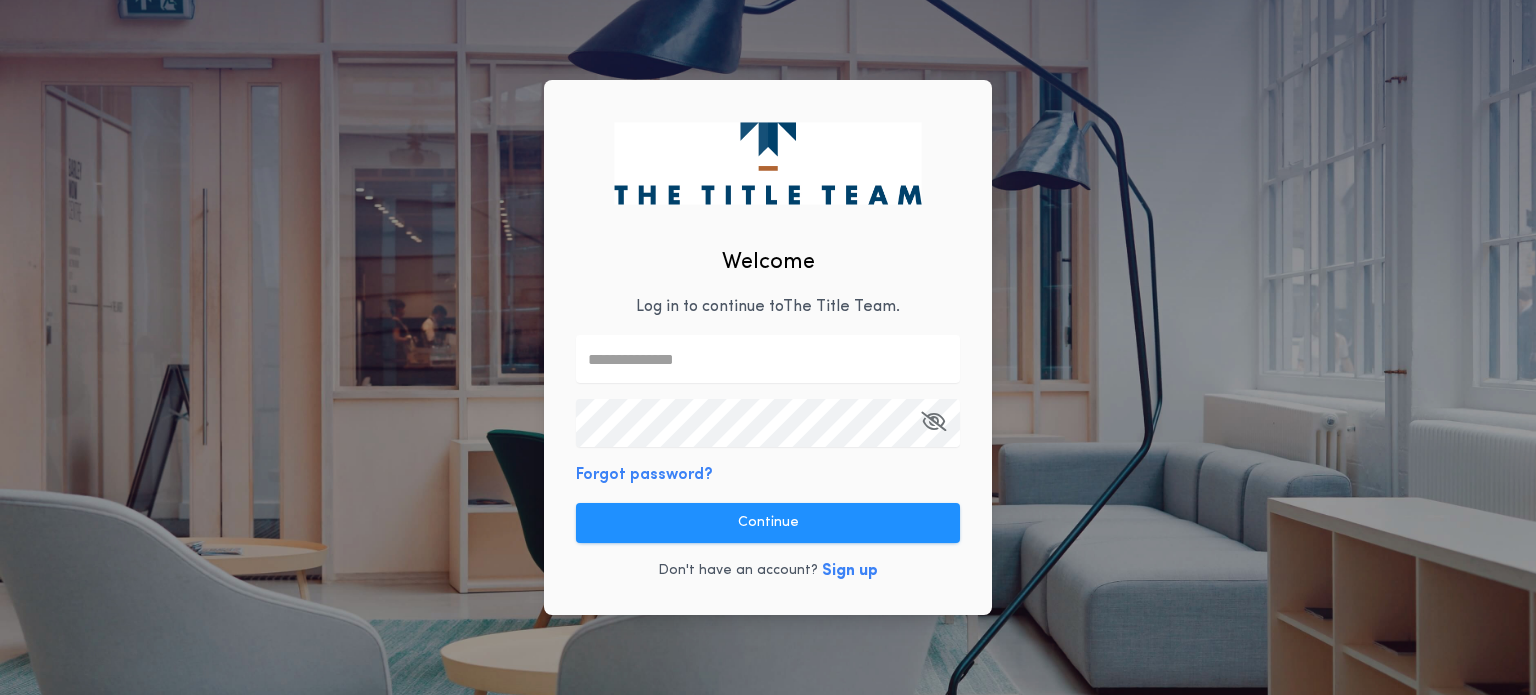 scroll, scrollTop: 0, scrollLeft: 0, axis: both 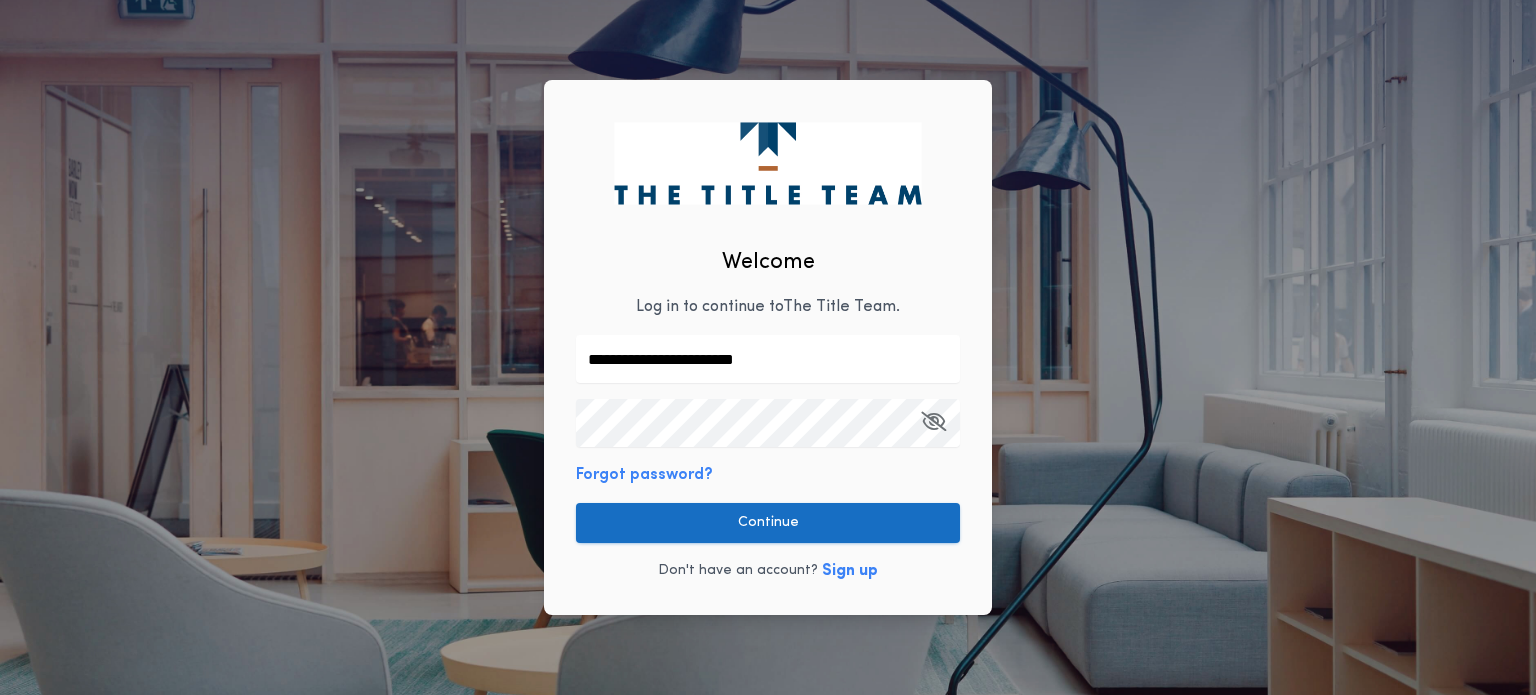 click on "Continue" at bounding box center (768, 523) 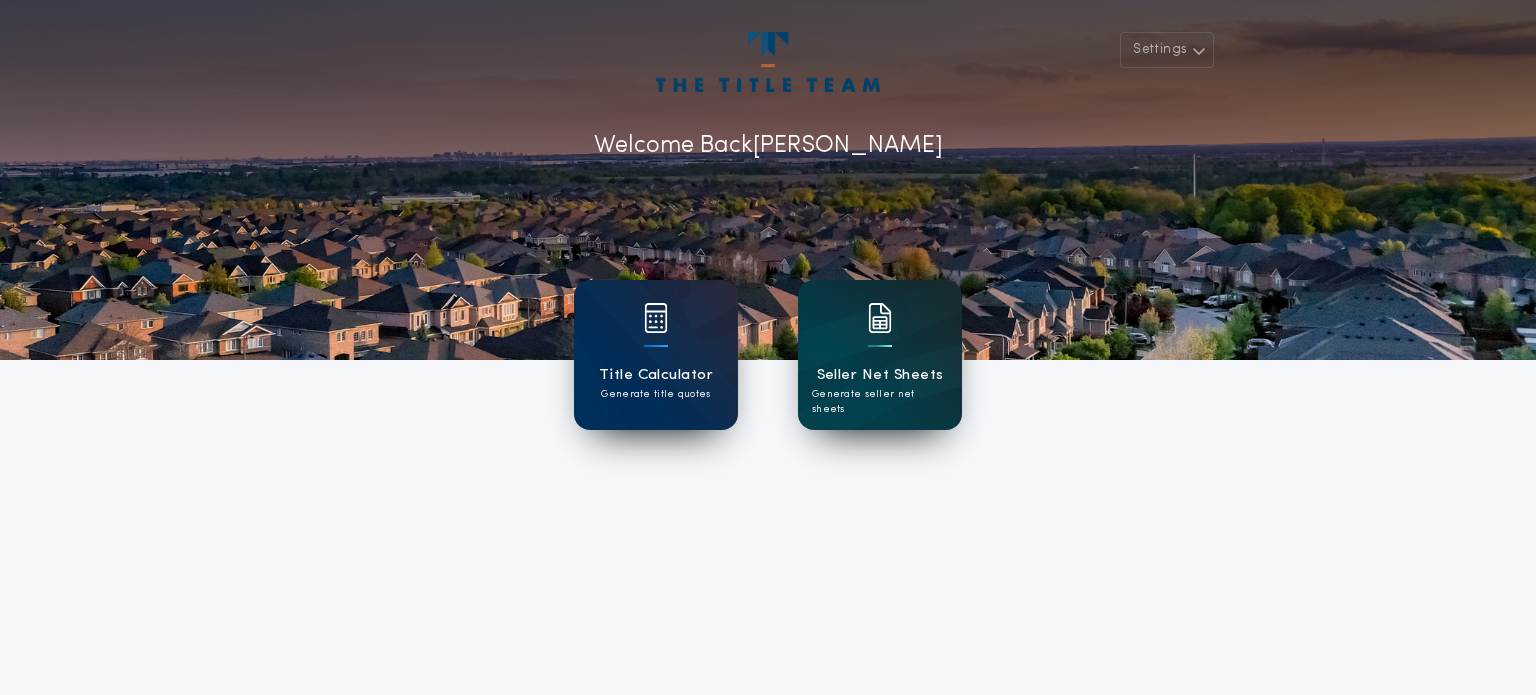 click at bounding box center [880, 346] 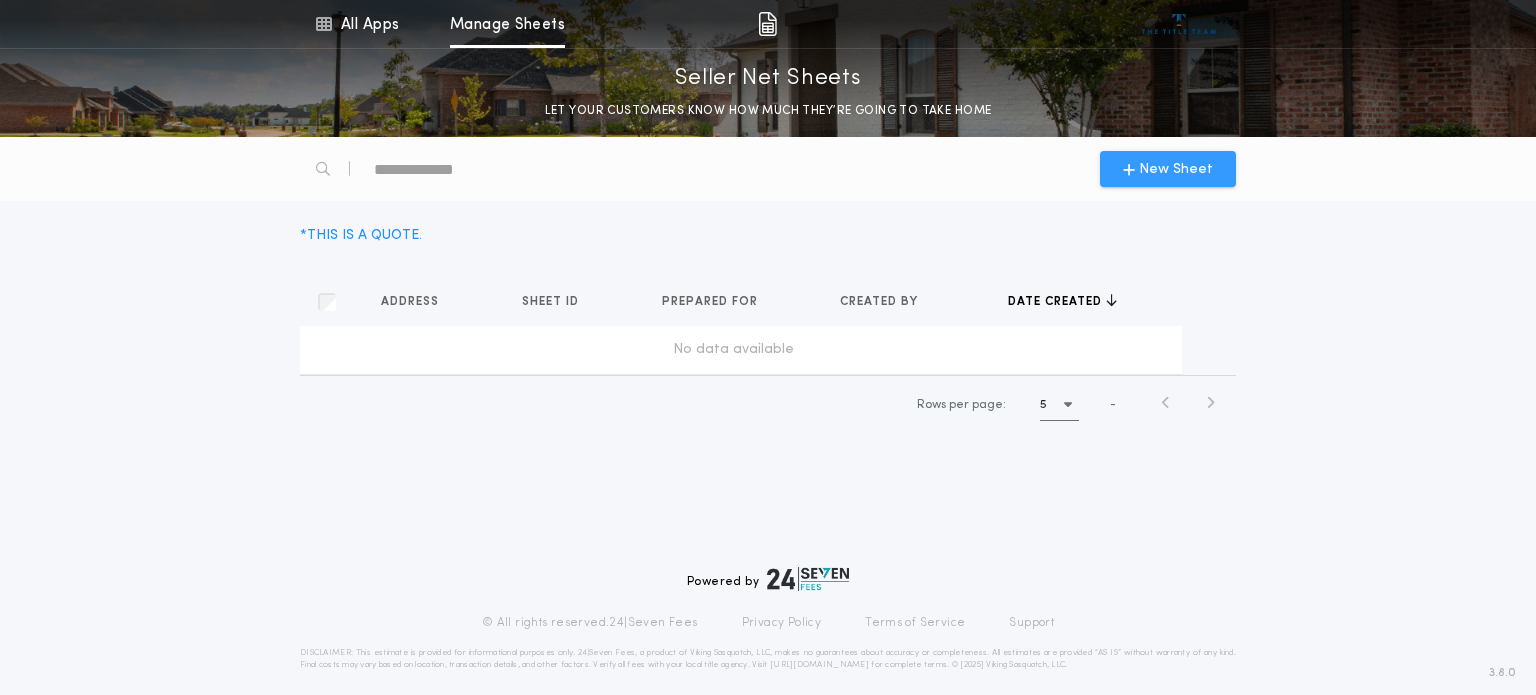 click on "New Sheet" at bounding box center [1176, 169] 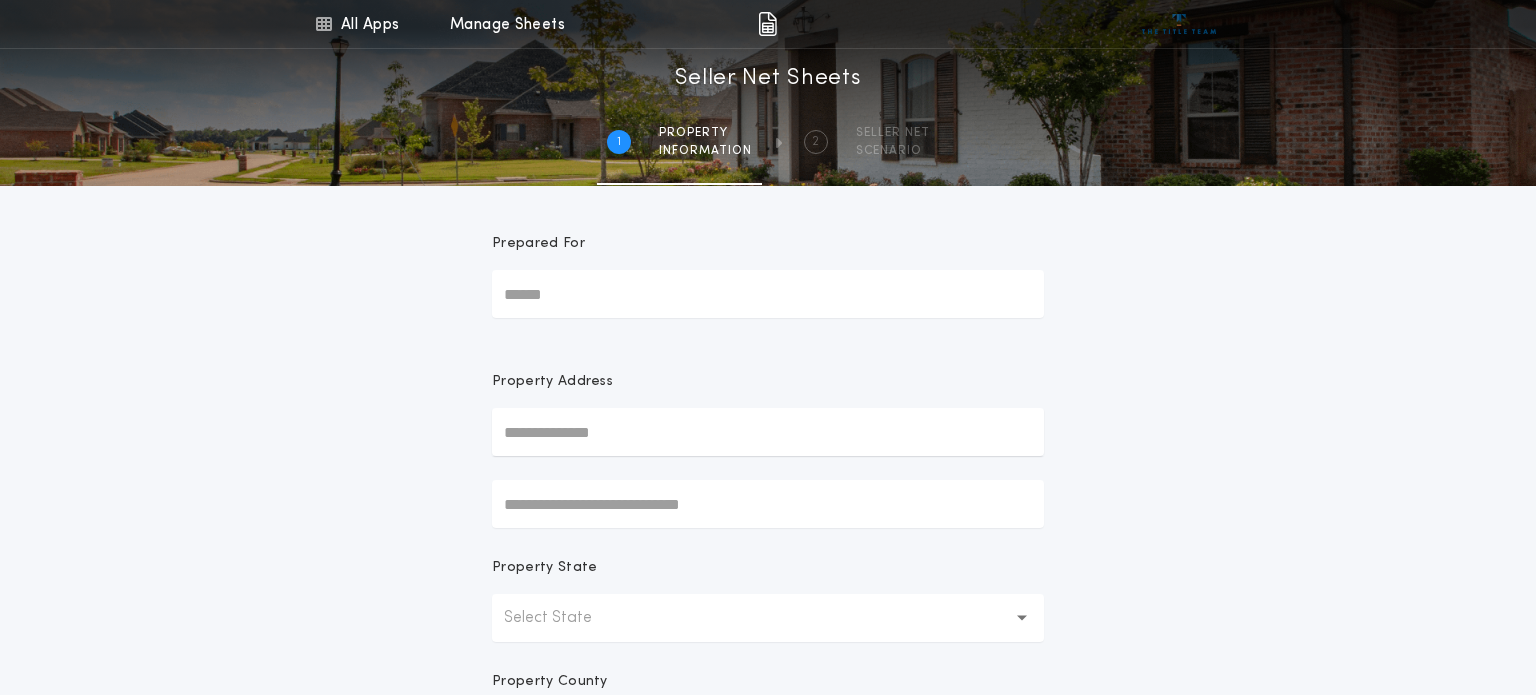 click at bounding box center [768, 432] 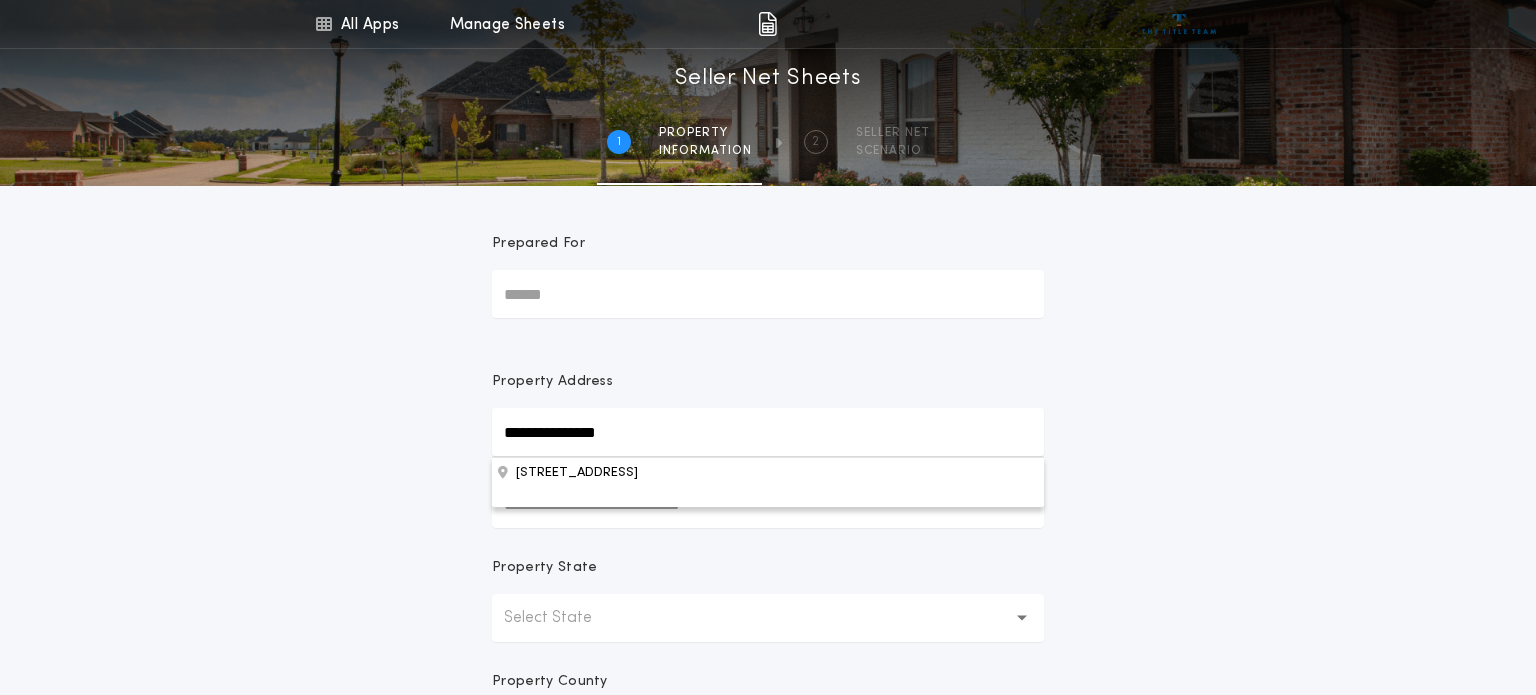 type on "**********" 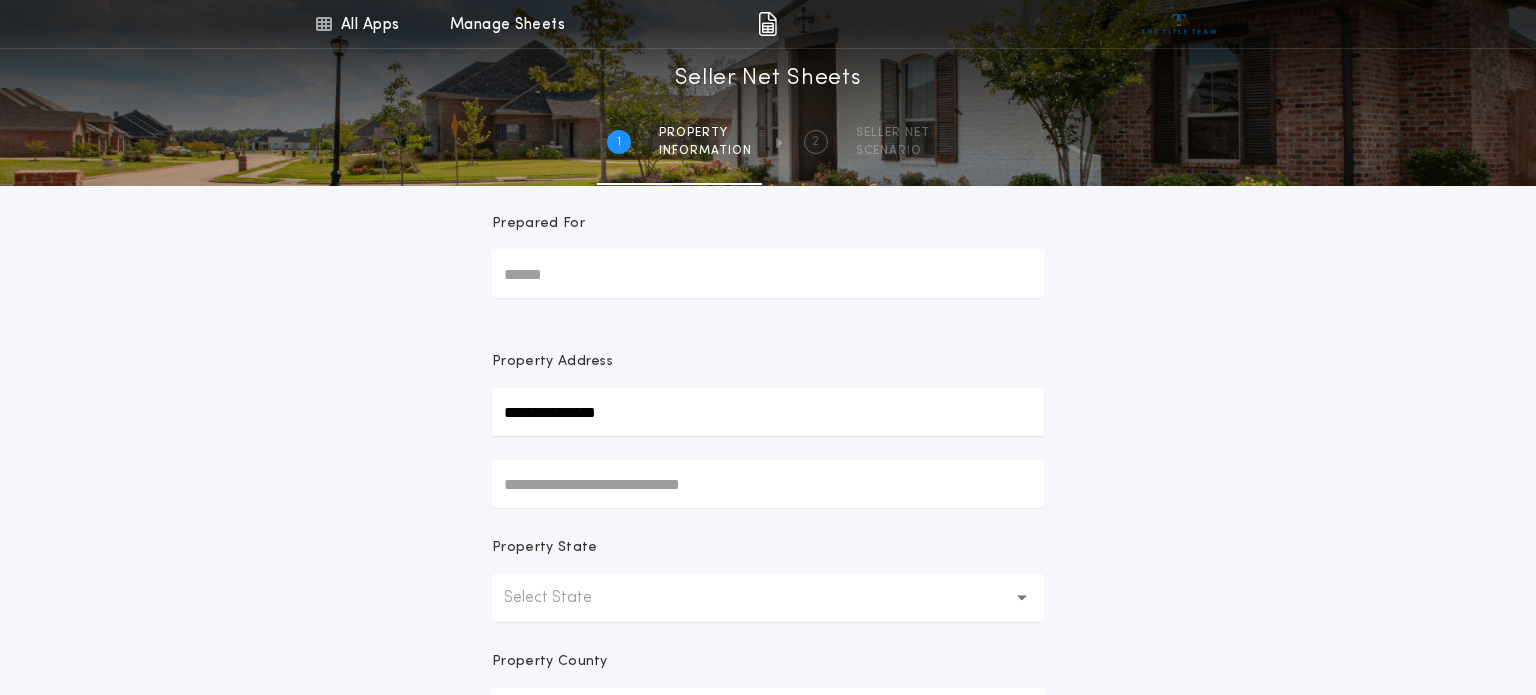 scroll, scrollTop: 25, scrollLeft: 0, axis: vertical 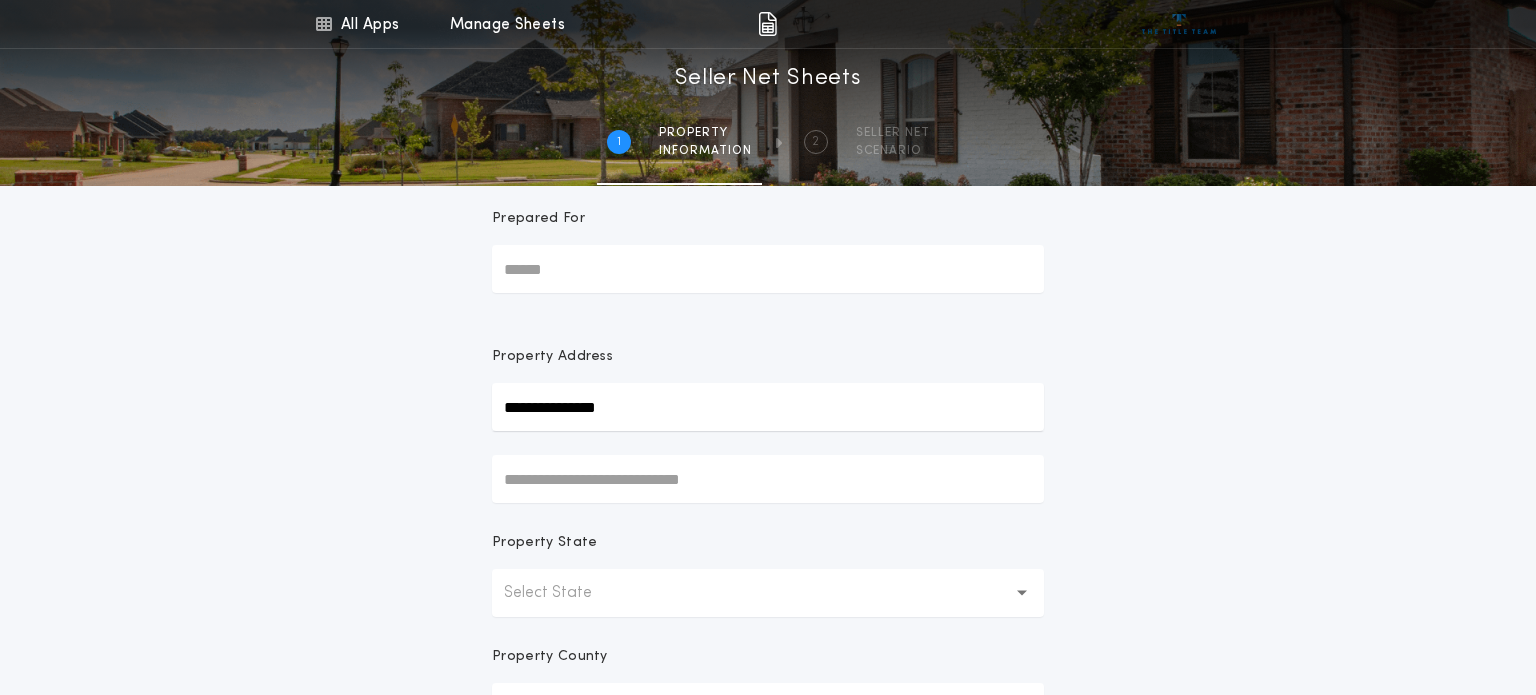 click on "**********" at bounding box center (768, 407) 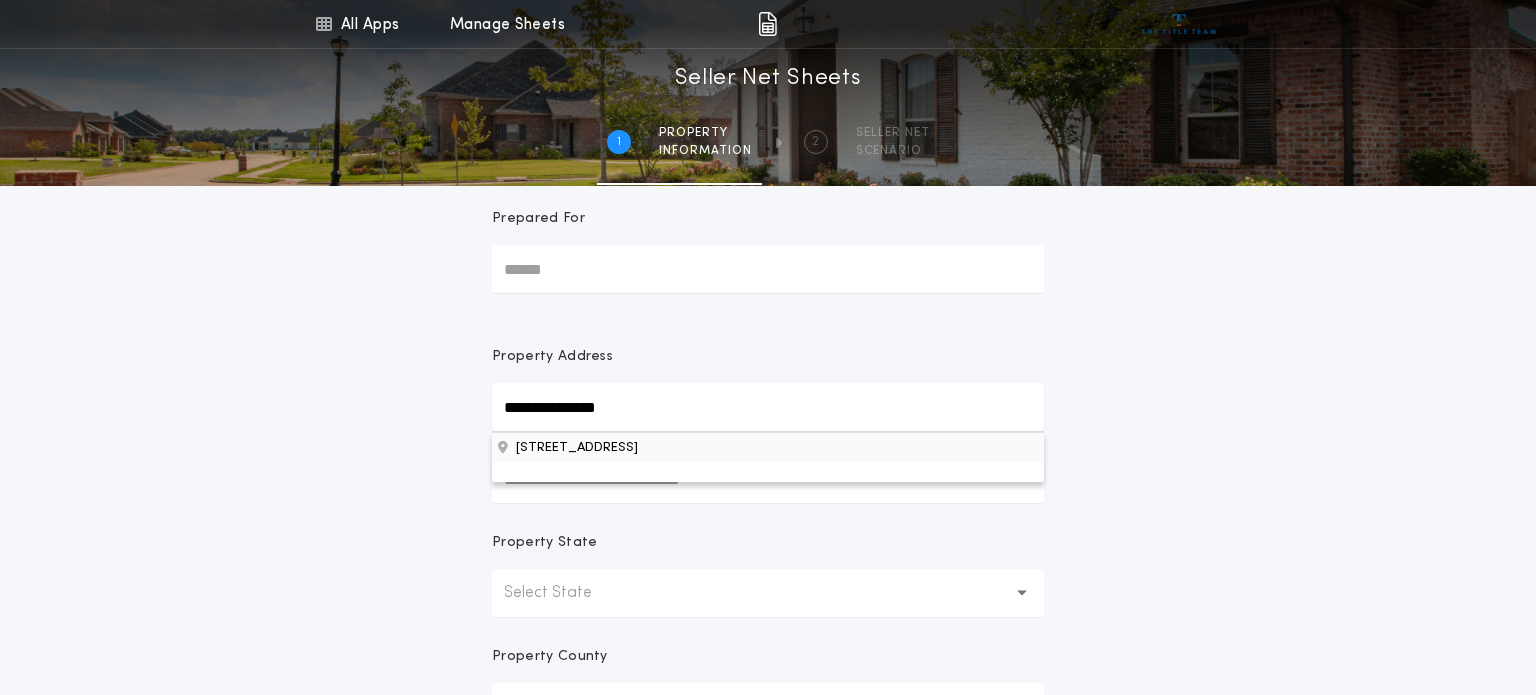 click on "[STREET_ADDRESS]" at bounding box center (768, 447) 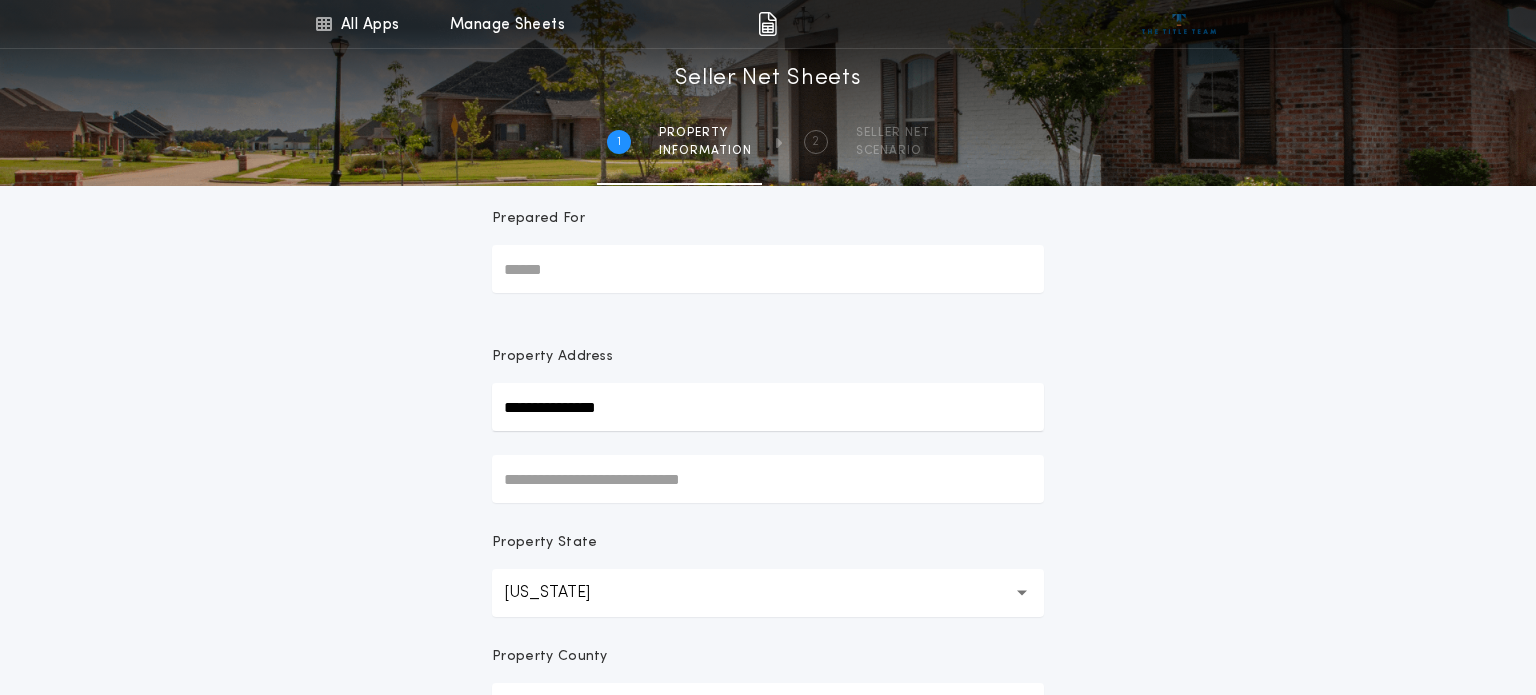 click on "**********" at bounding box center (768, 407) 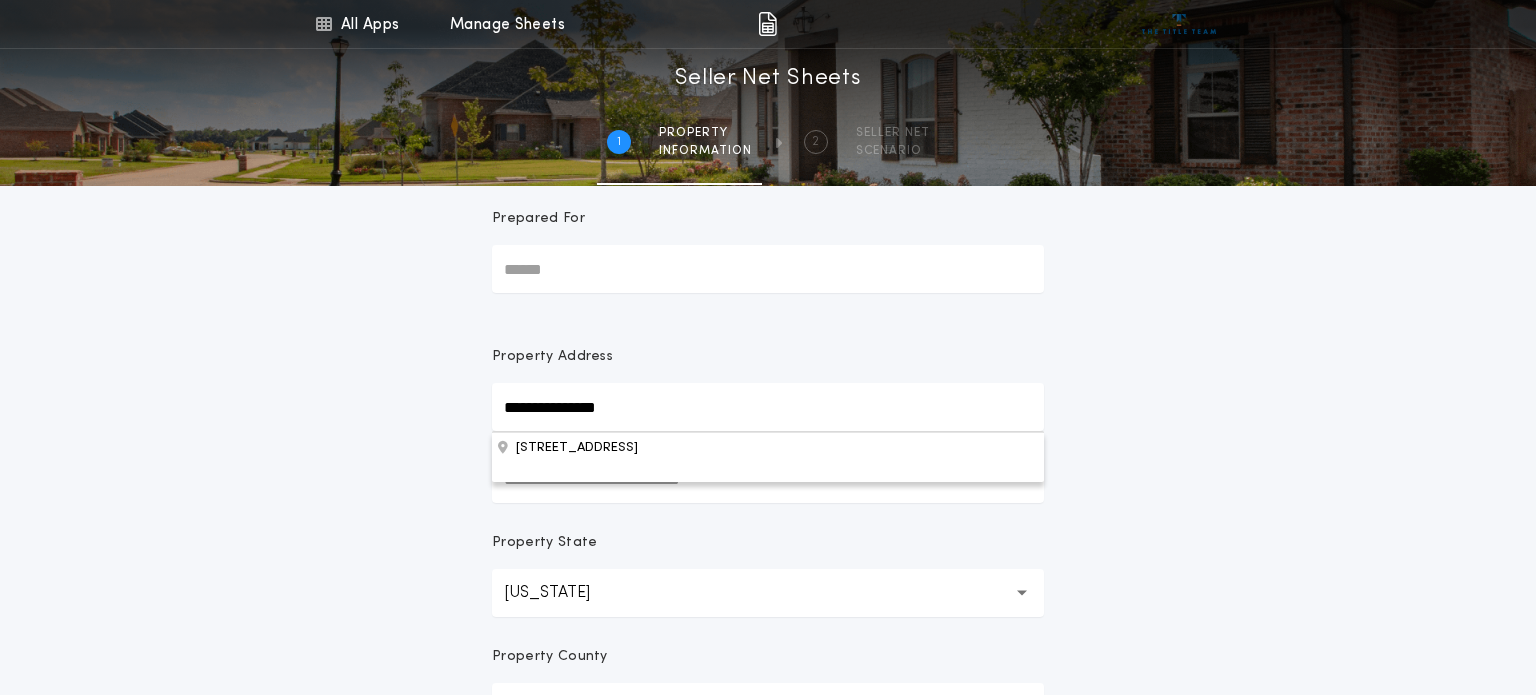 click on "**********" at bounding box center [768, 546] 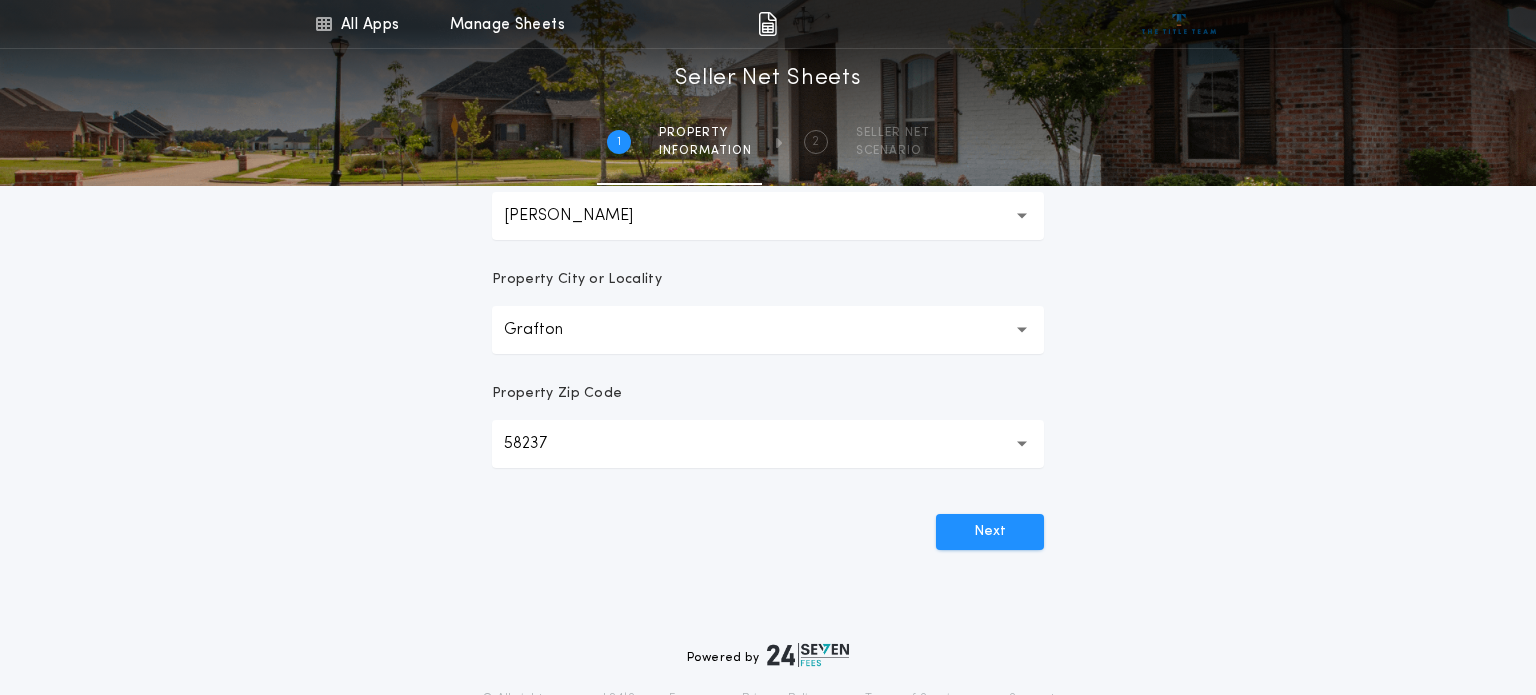 scroll, scrollTop: 527, scrollLeft: 0, axis: vertical 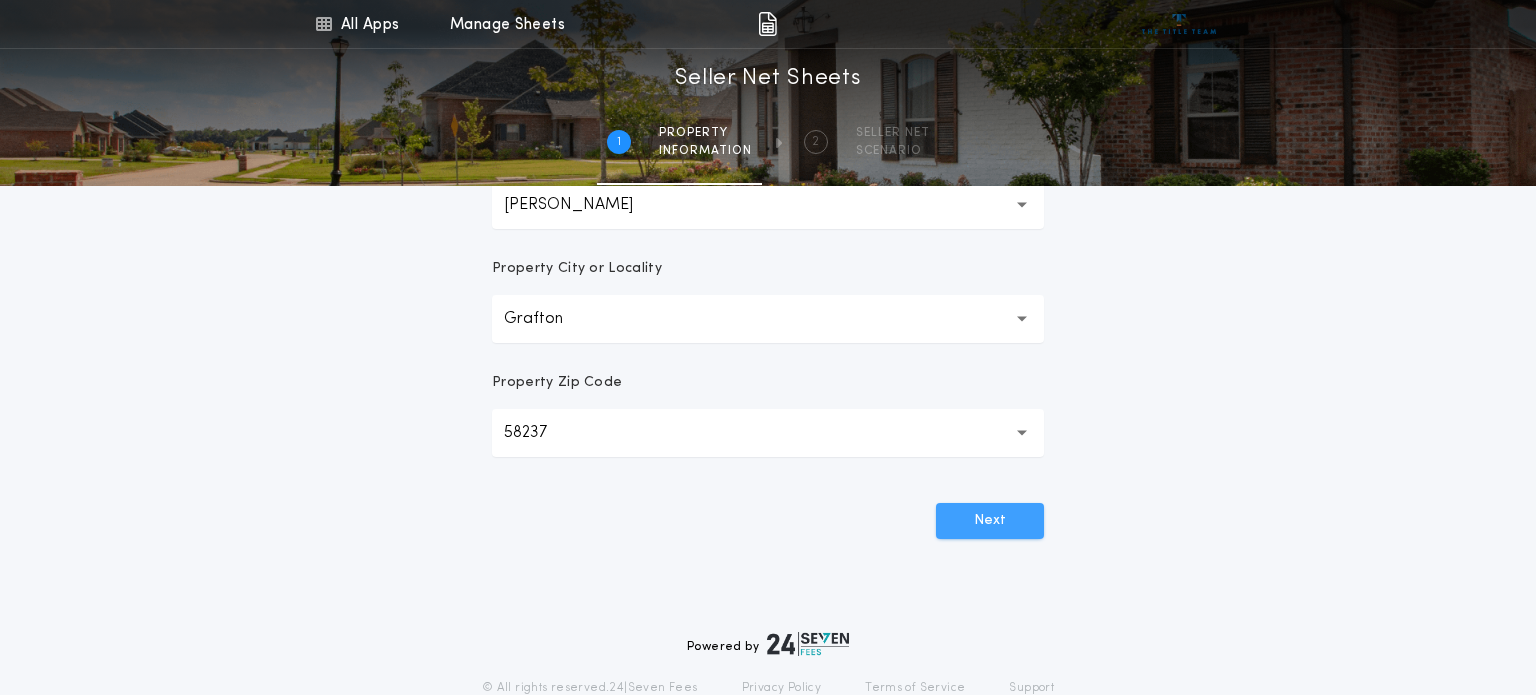 click on "Next" at bounding box center (990, 521) 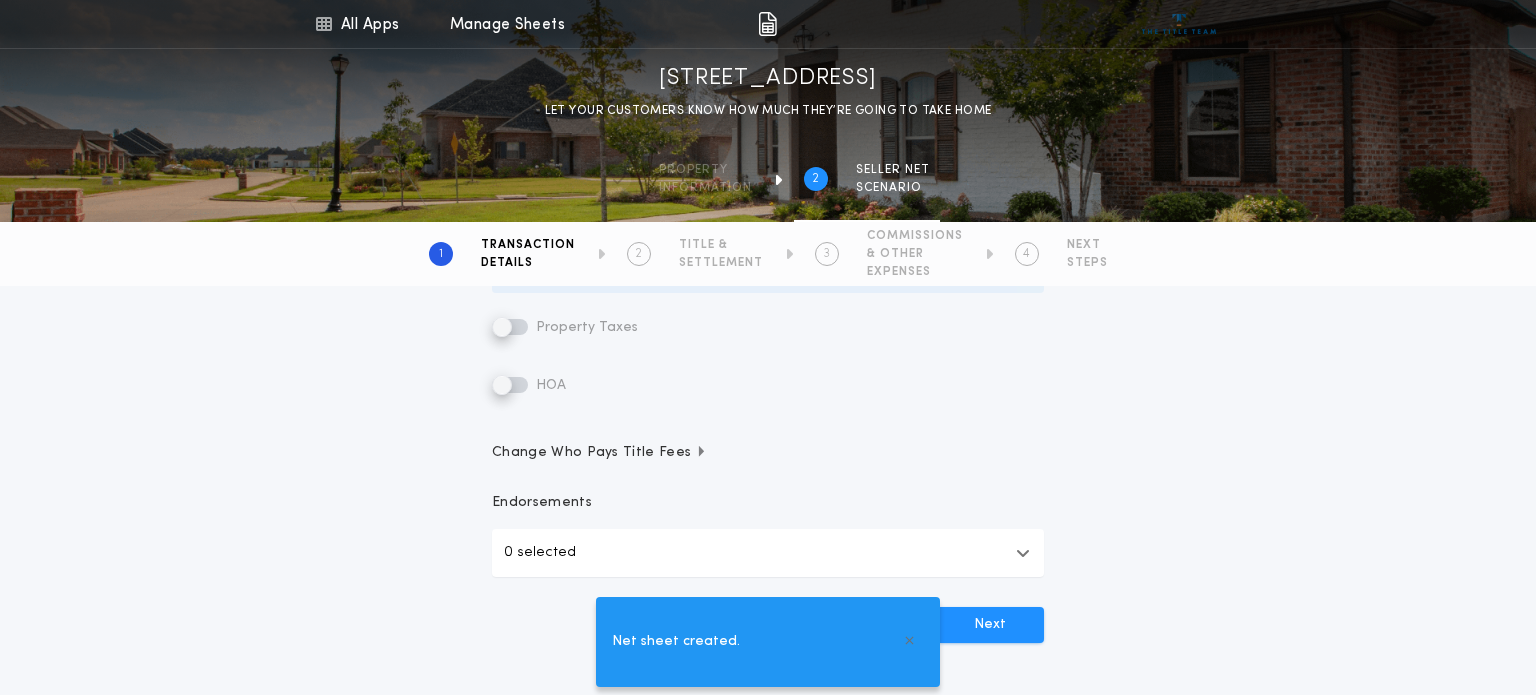 scroll, scrollTop: 0, scrollLeft: 0, axis: both 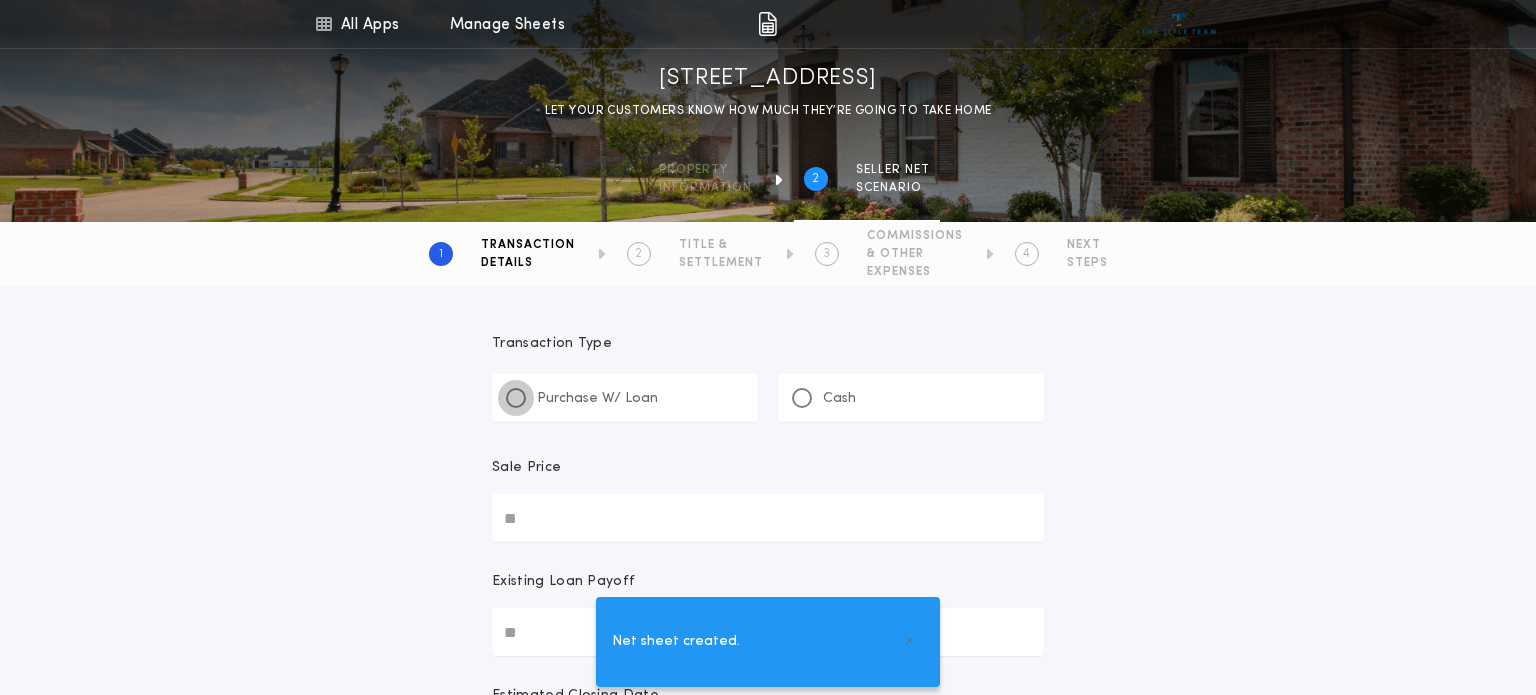 click at bounding box center (516, 398) 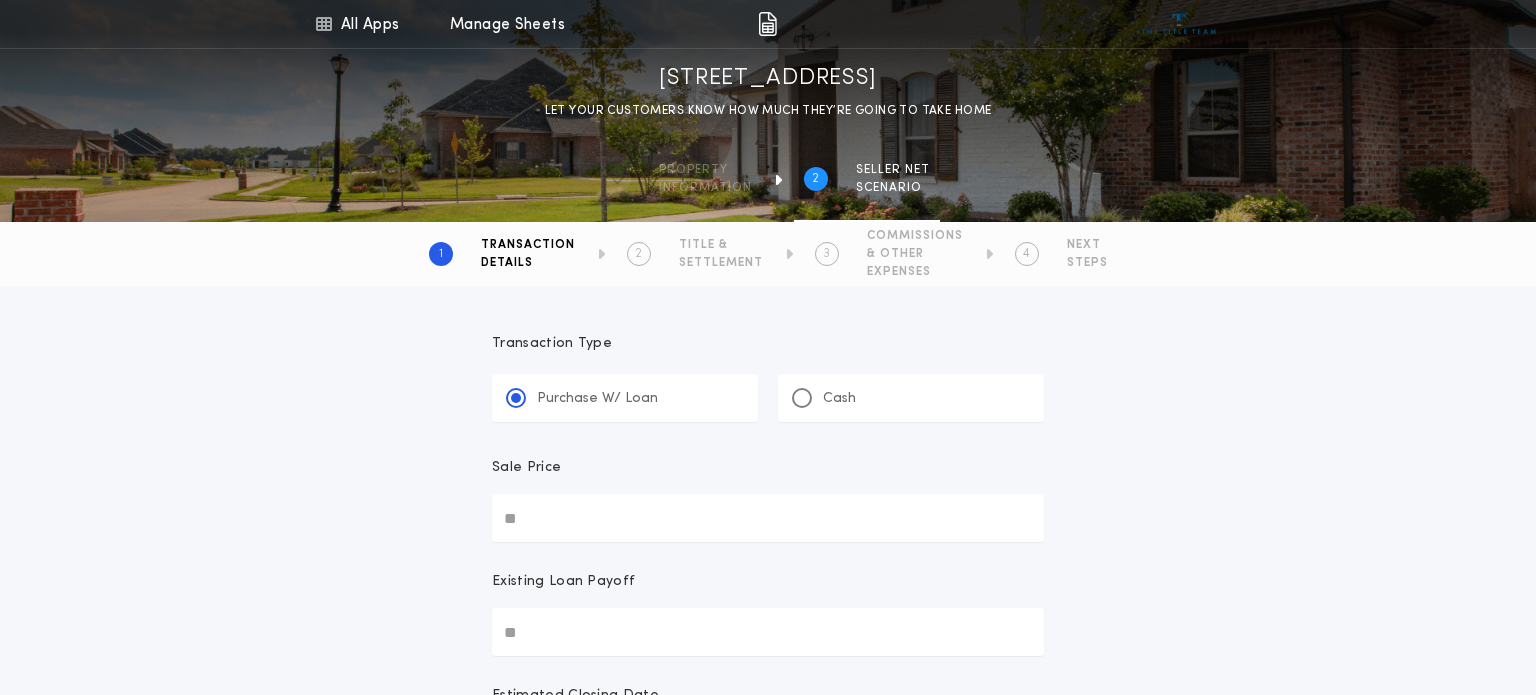 click on "Sale Price" at bounding box center (768, 518) 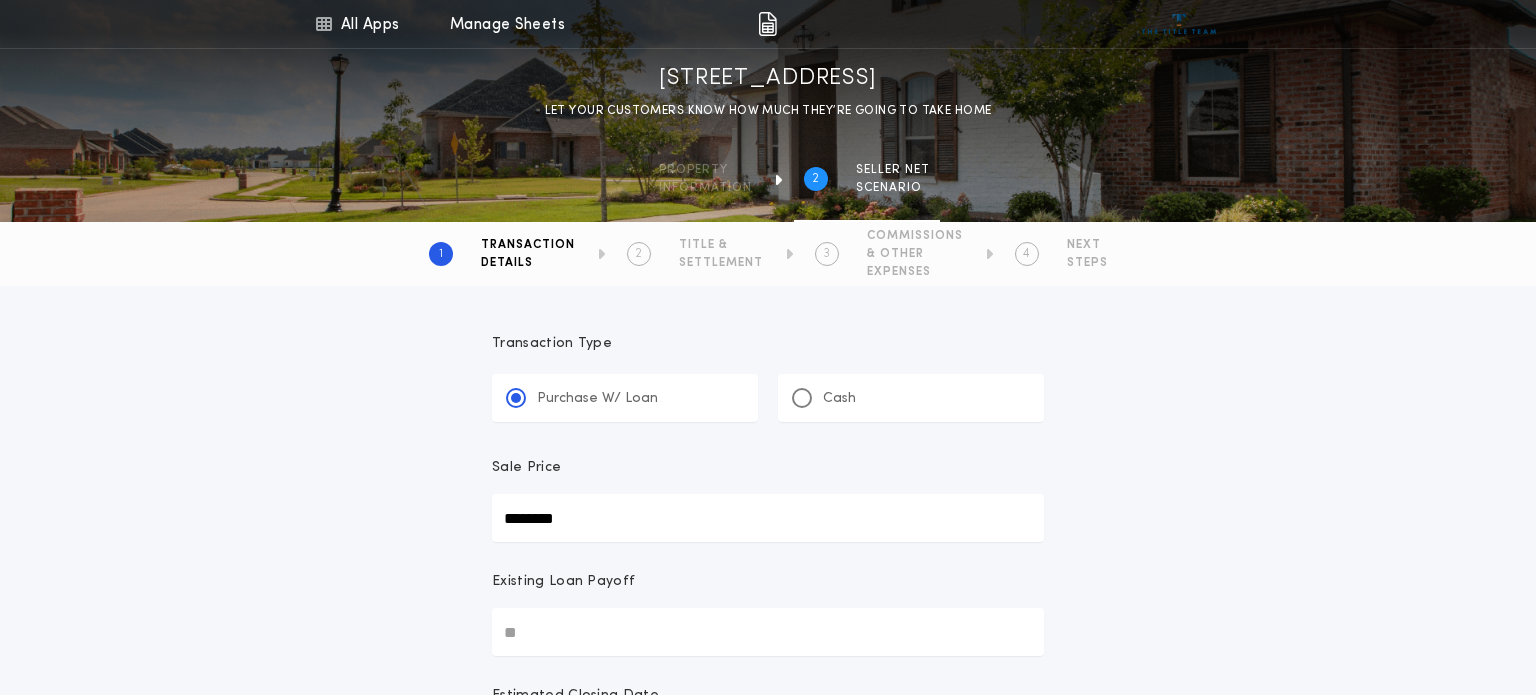 type on "********" 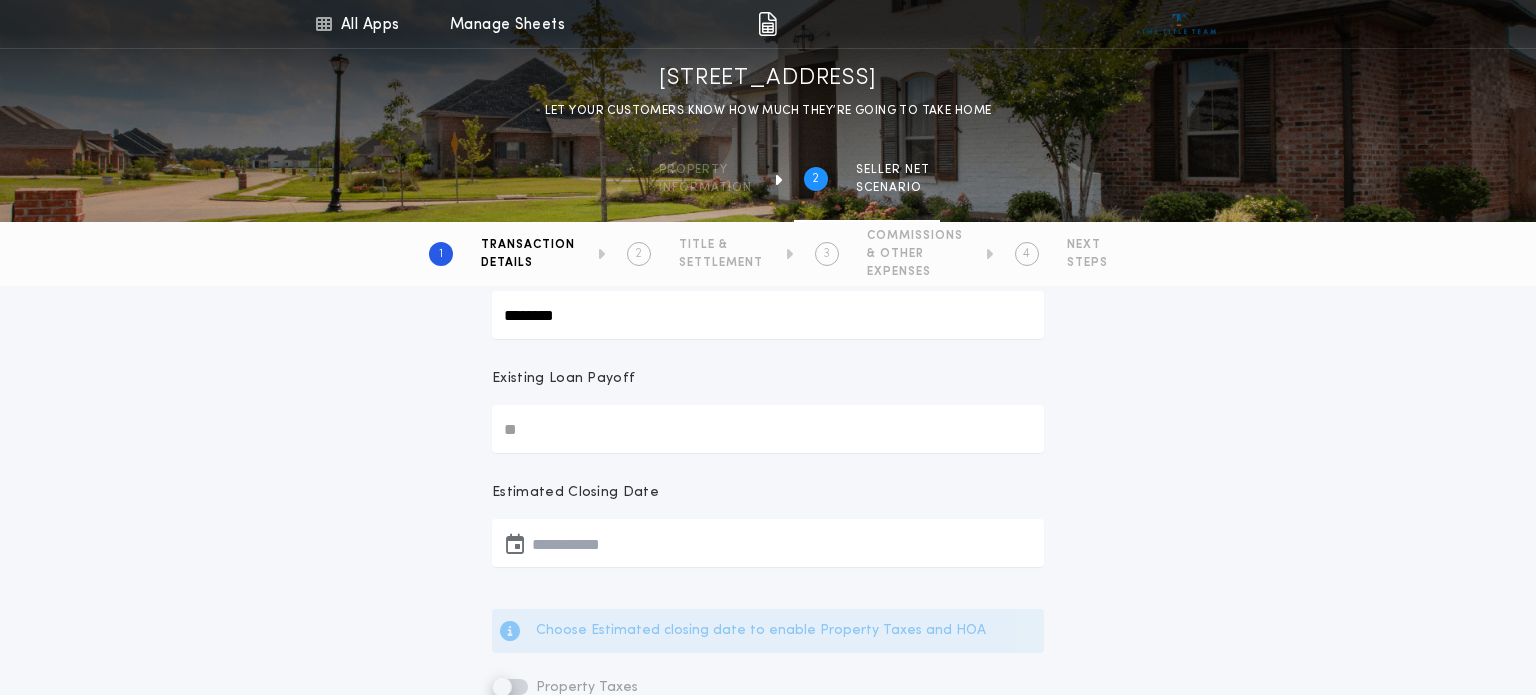 scroll, scrollTop: 206, scrollLeft: 0, axis: vertical 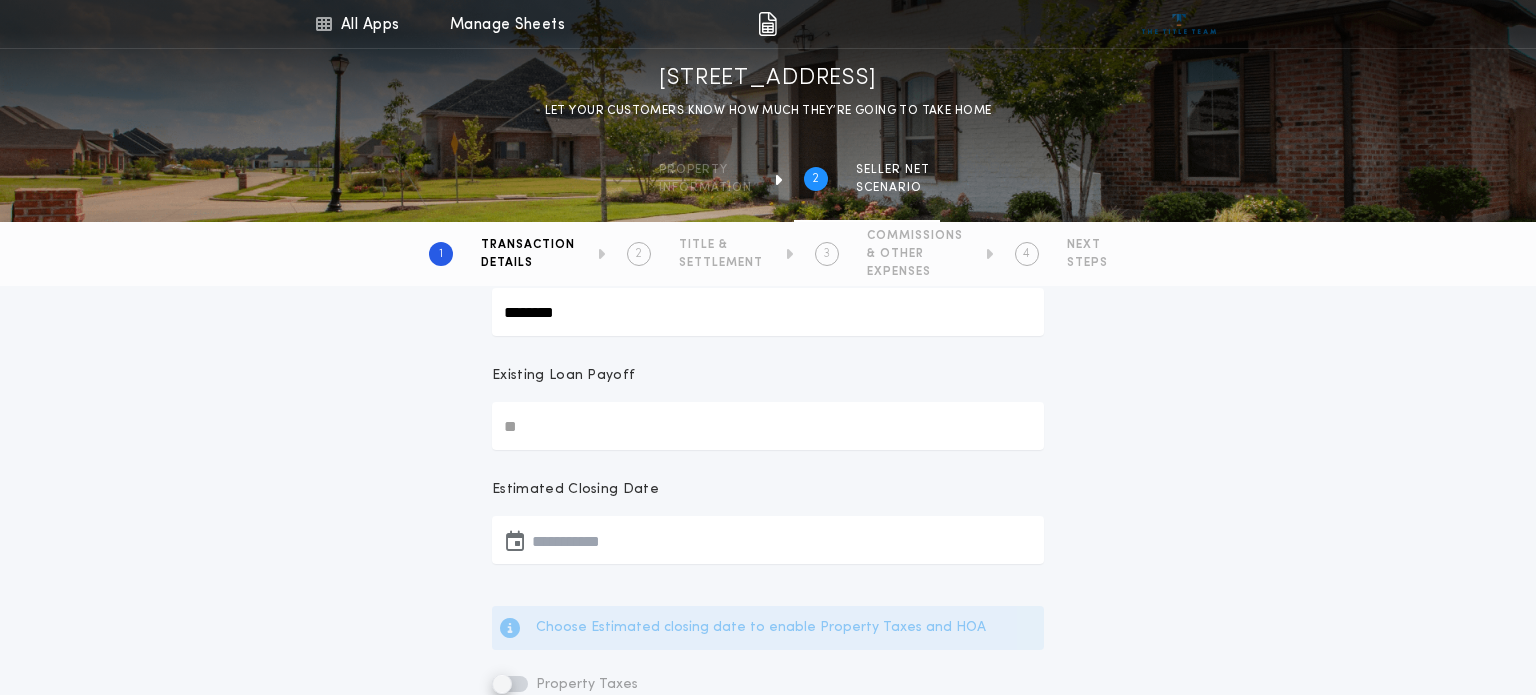 click at bounding box center [768, 540] 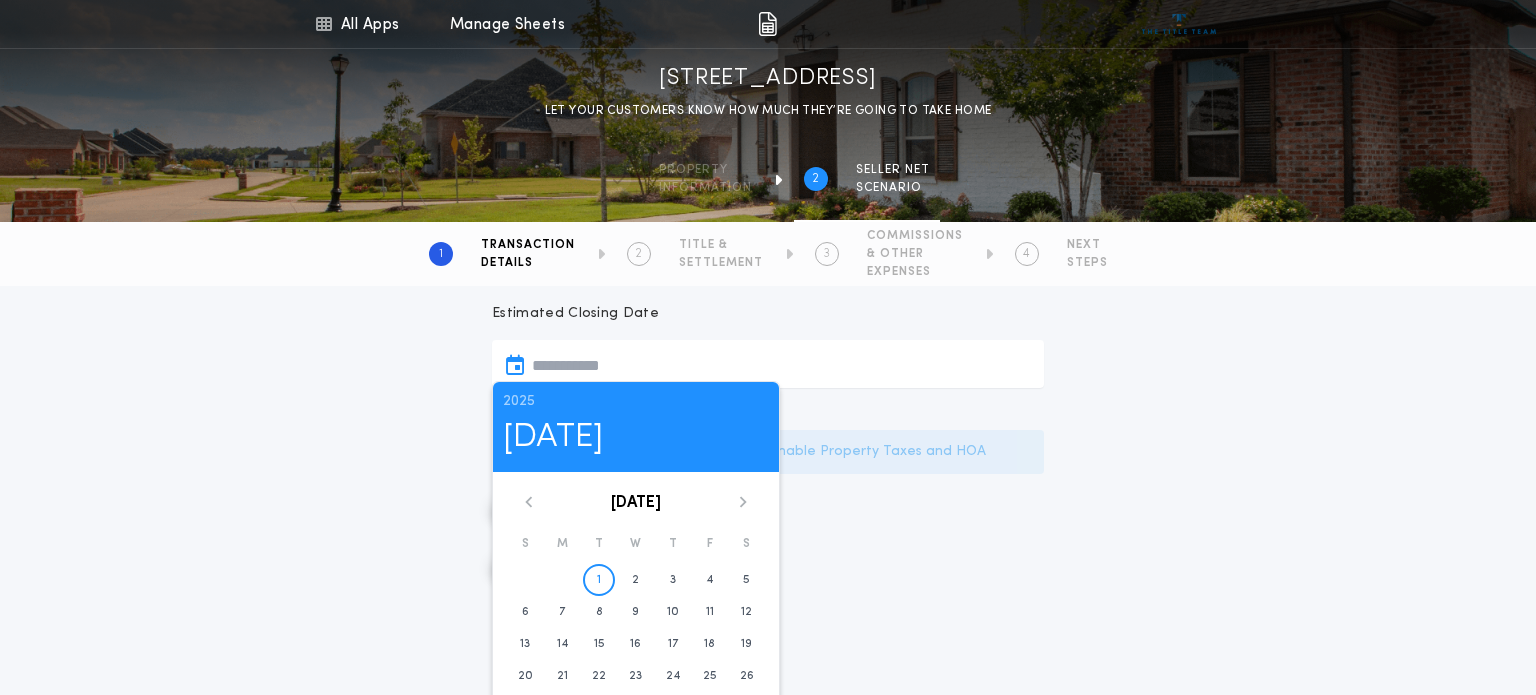 scroll, scrollTop: 388, scrollLeft: 0, axis: vertical 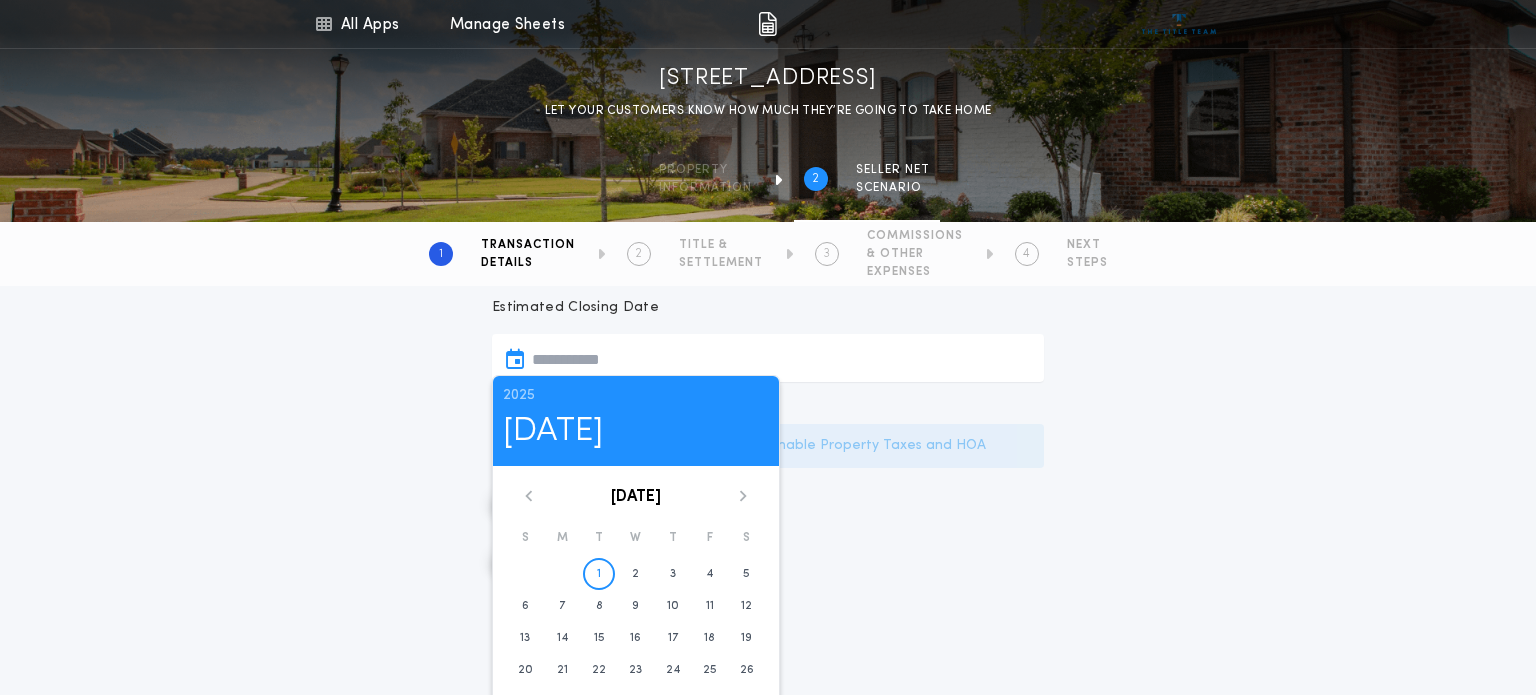 click 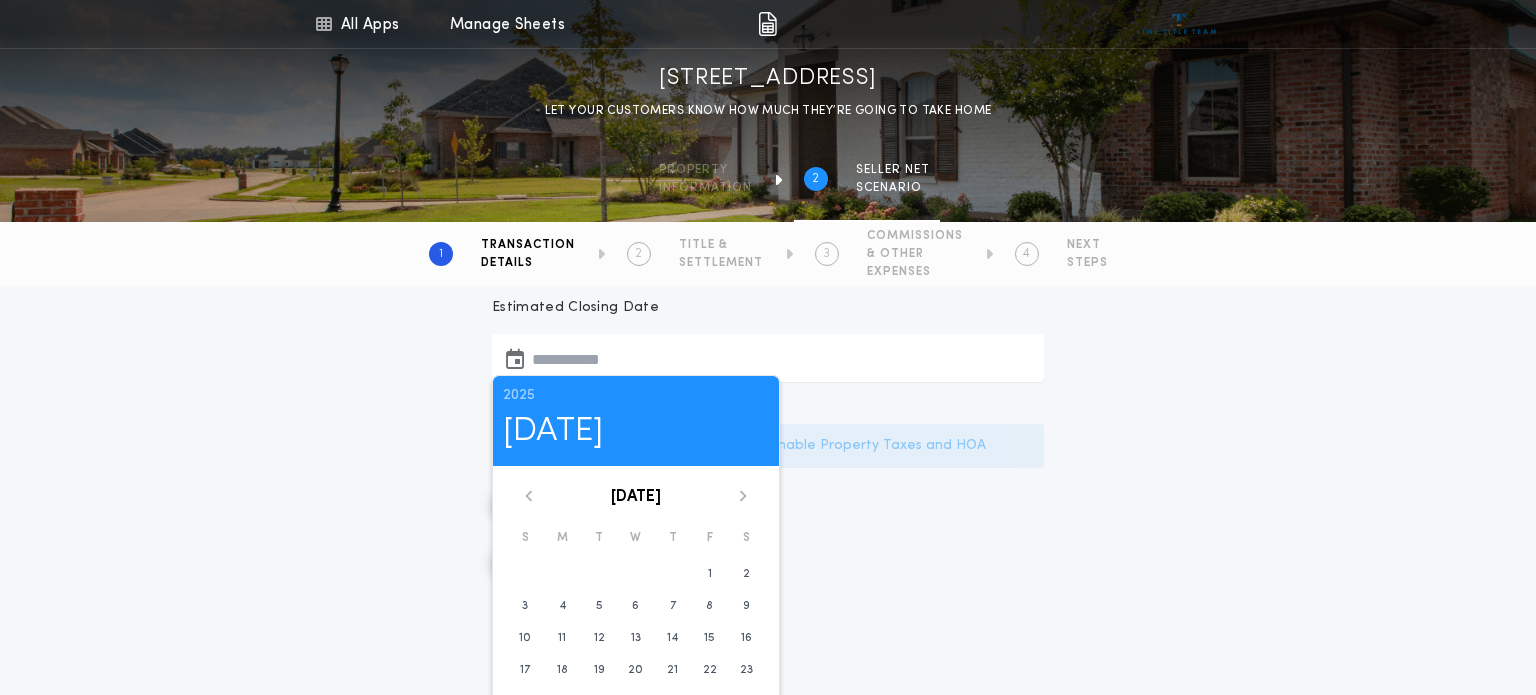 click 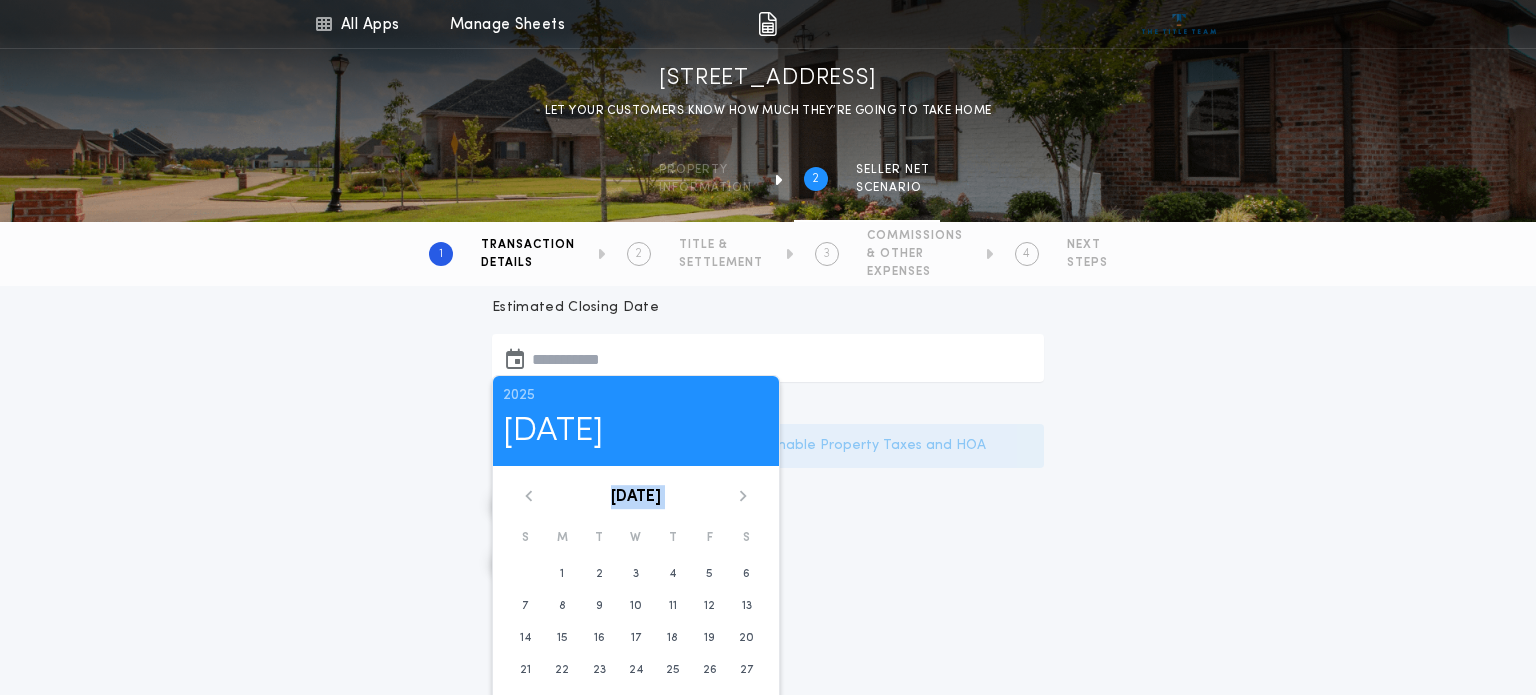 click 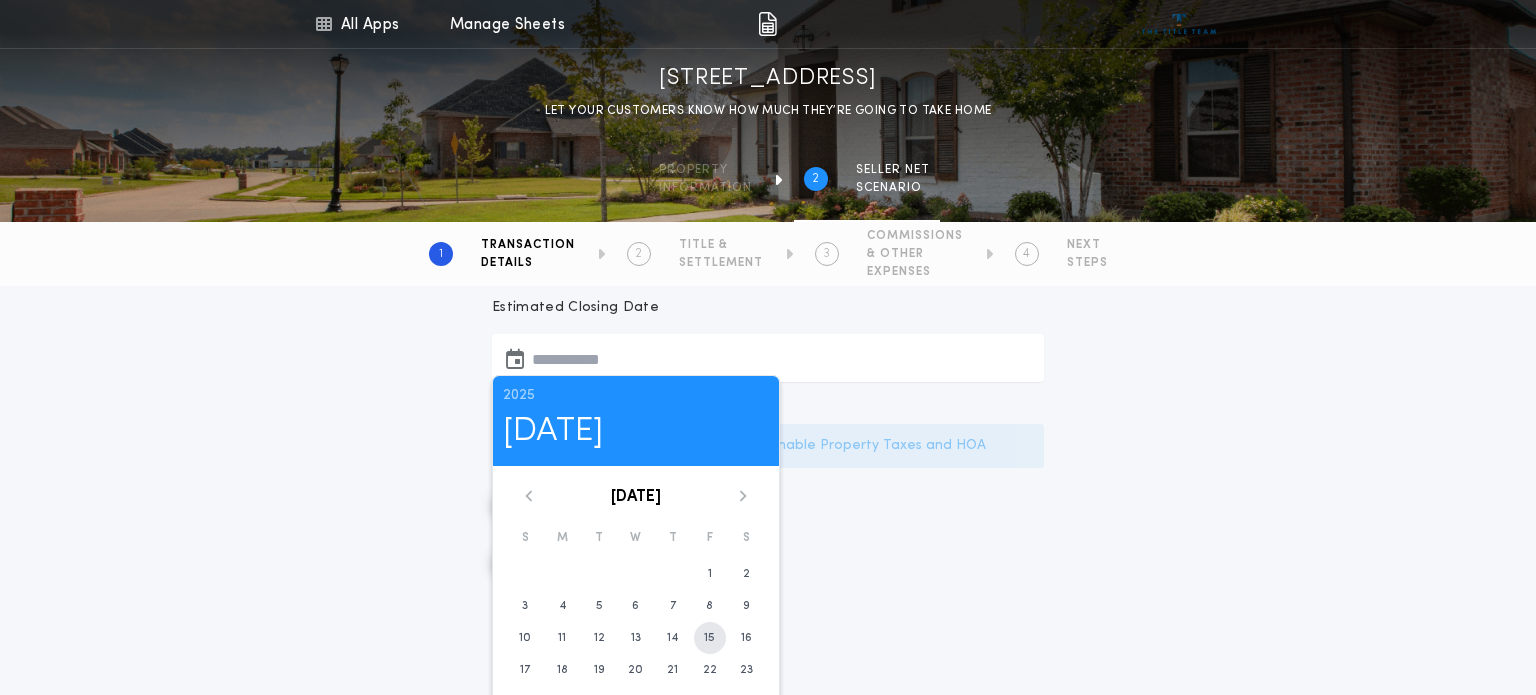 click on "15" at bounding box center (709, 638) 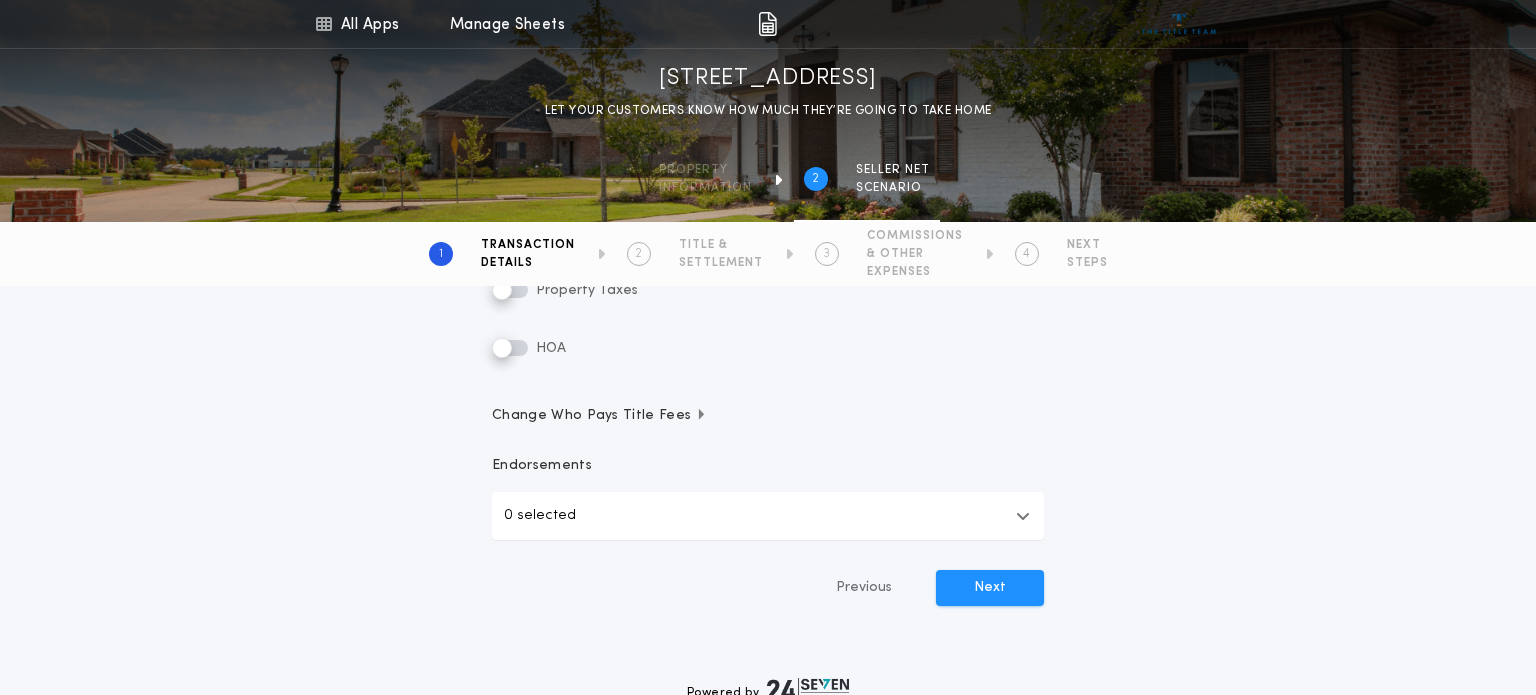 scroll, scrollTop: 536, scrollLeft: 0, axis: vertical 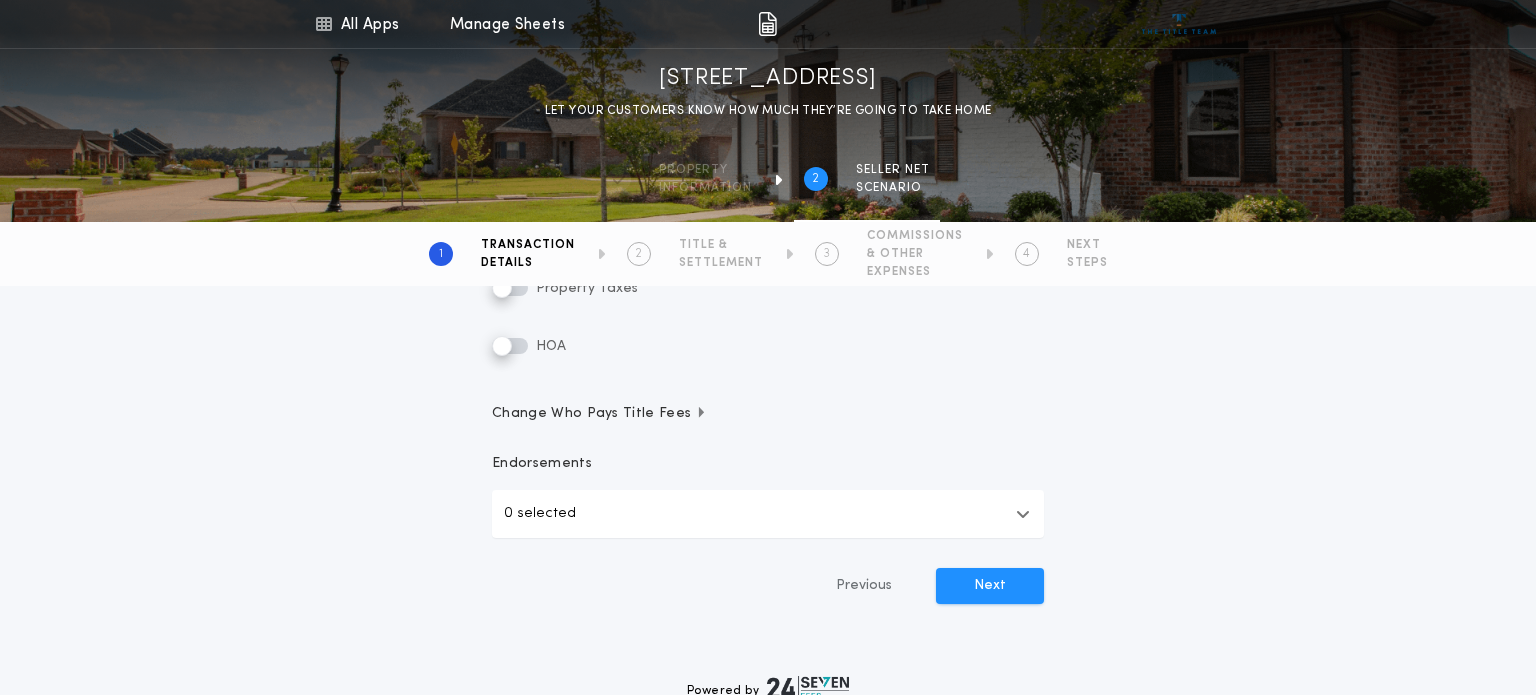 click at bounding box center [1023, 514] 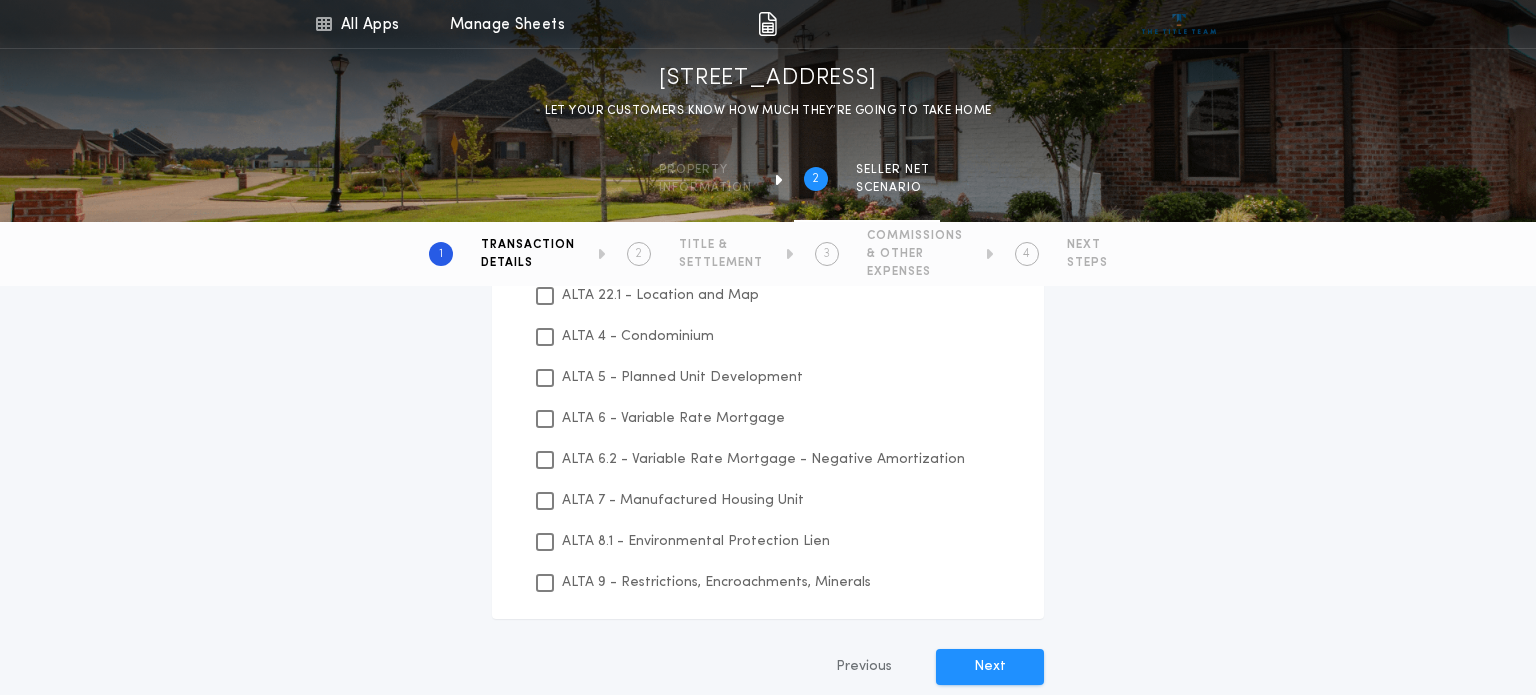 scroll, scrollTop: 820, scrollLeft: 0, axis: vertical 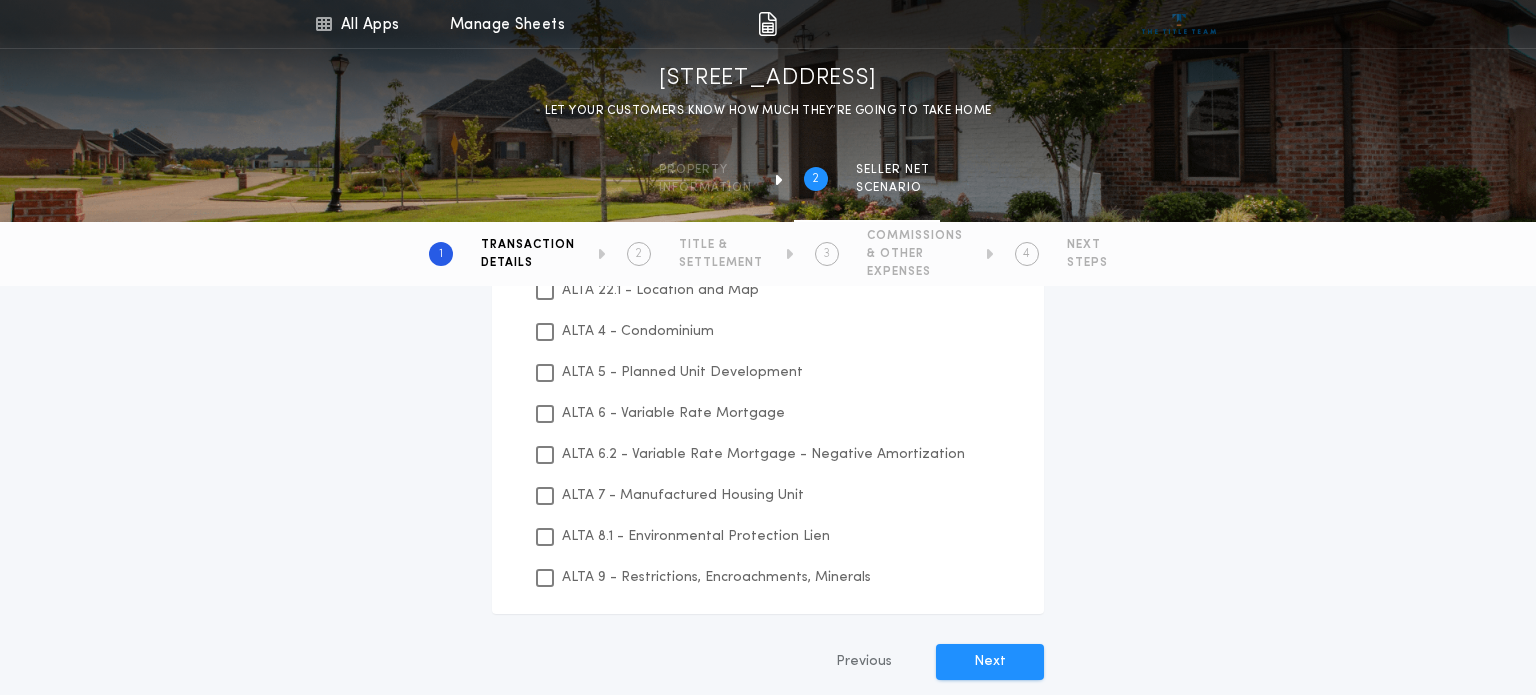 click on "**********" at bounding box center [768, 101] 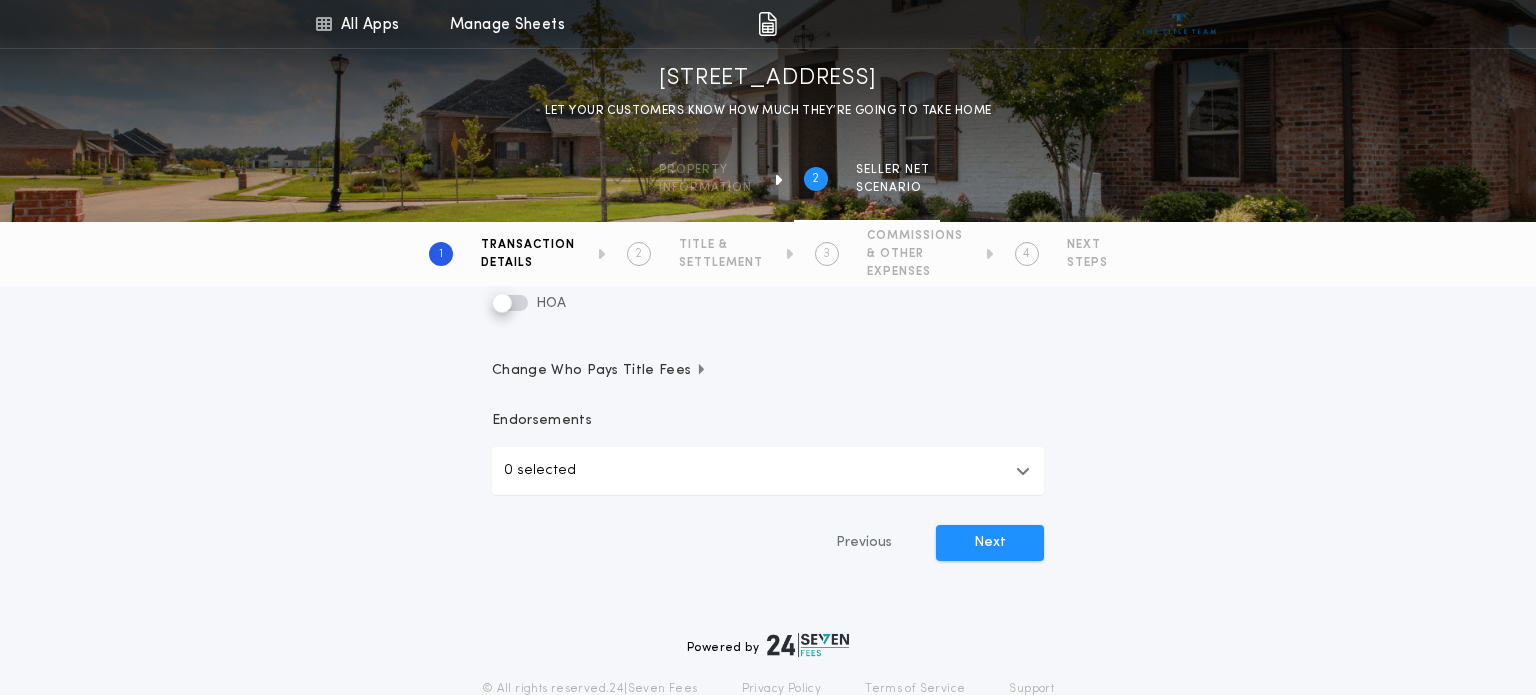scroll, scrollTop: 588, scrollLeft: 0, axis: vertical 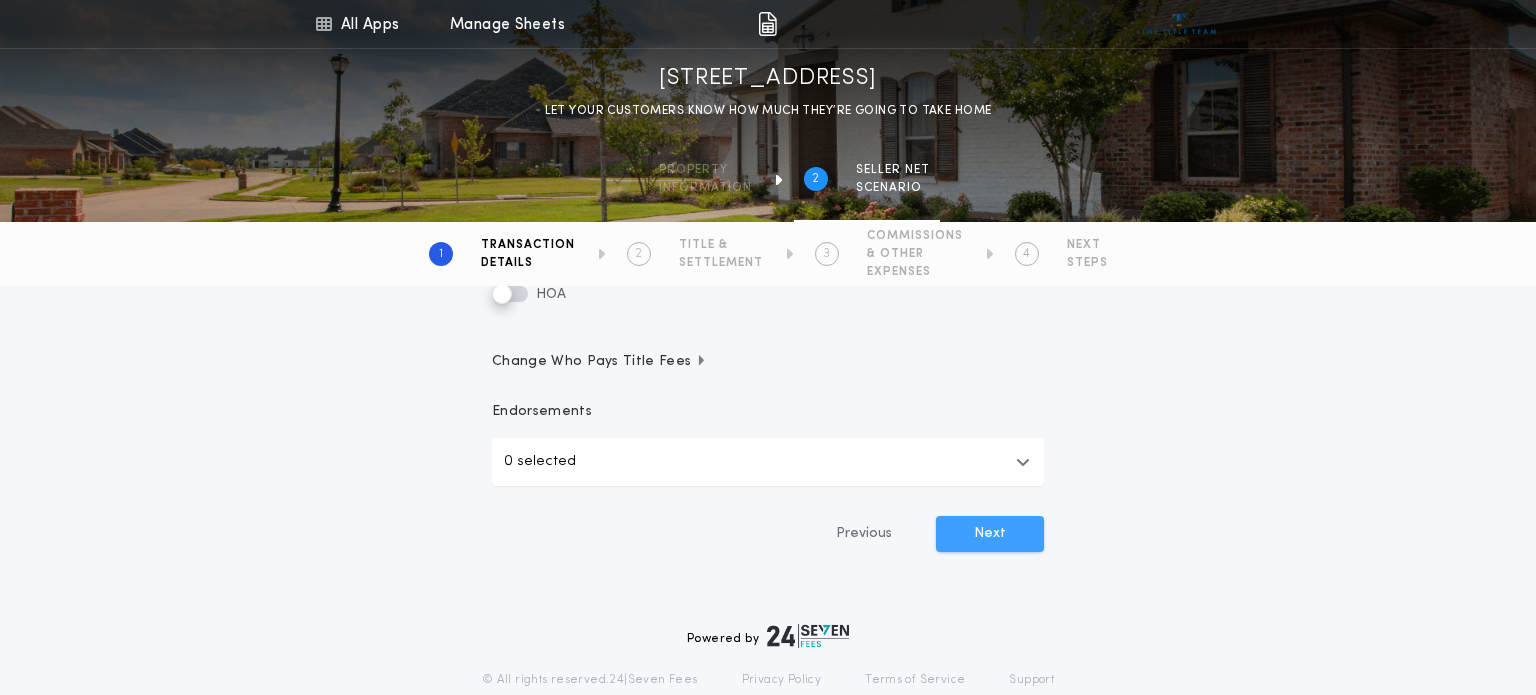 click on "Next" at bounding box center (990, 534) 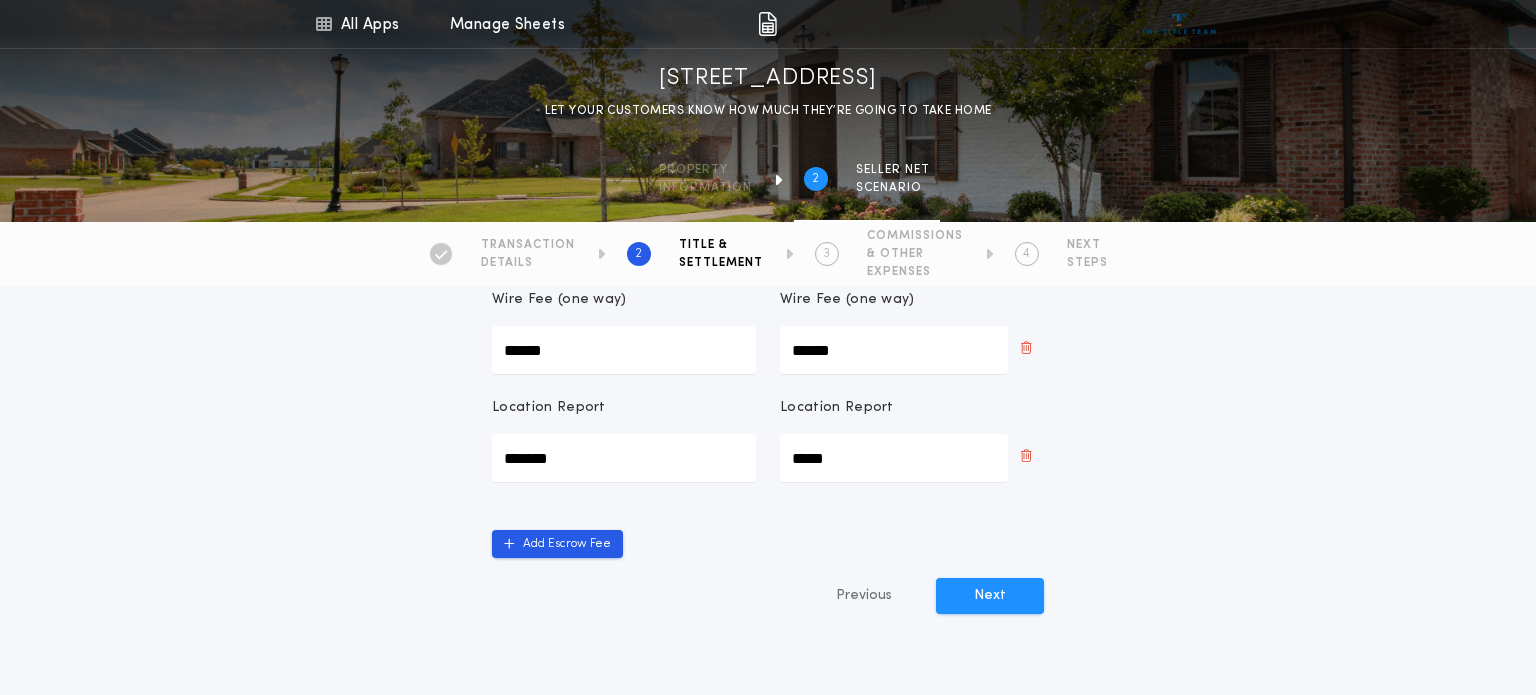 scroll, scrollTop: 1014, scrollLeft: 0, axis: vertical 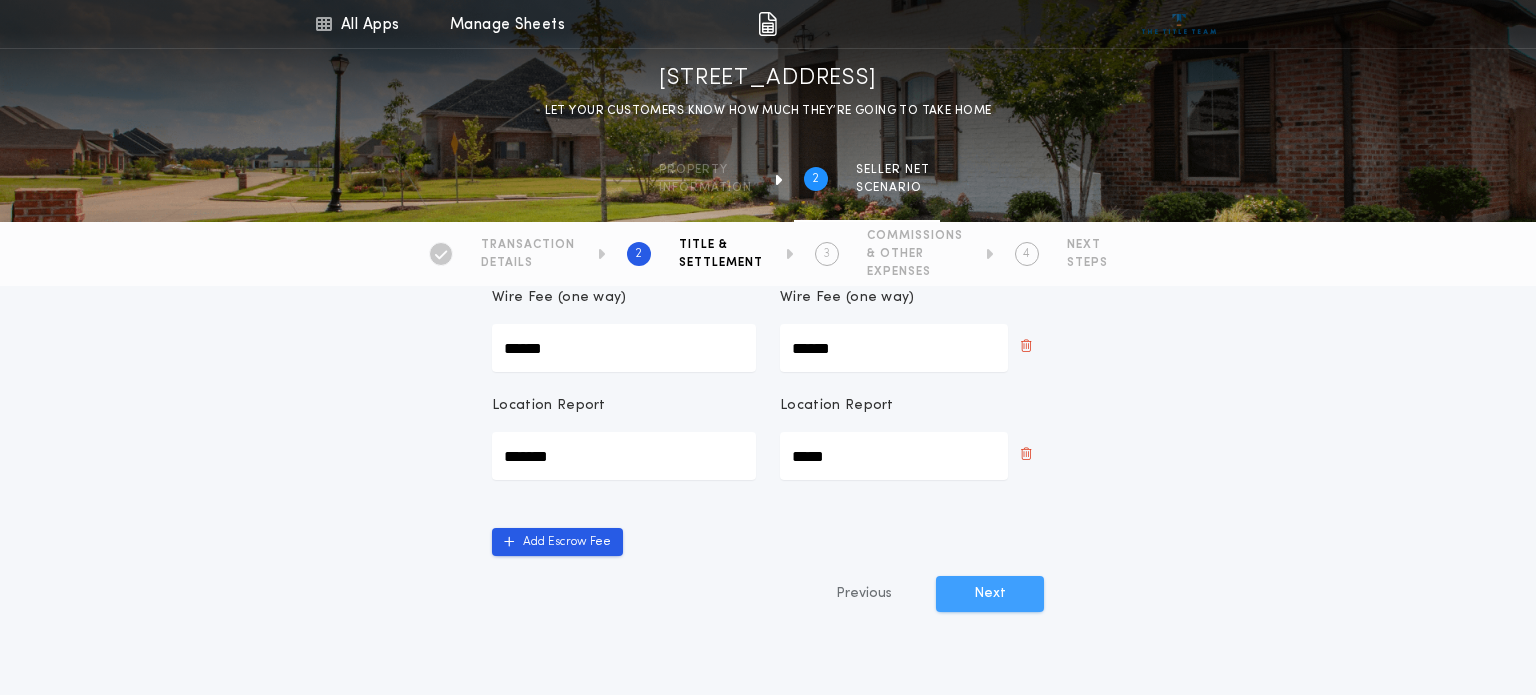 click on "Next" at bounding box center [990, 594] 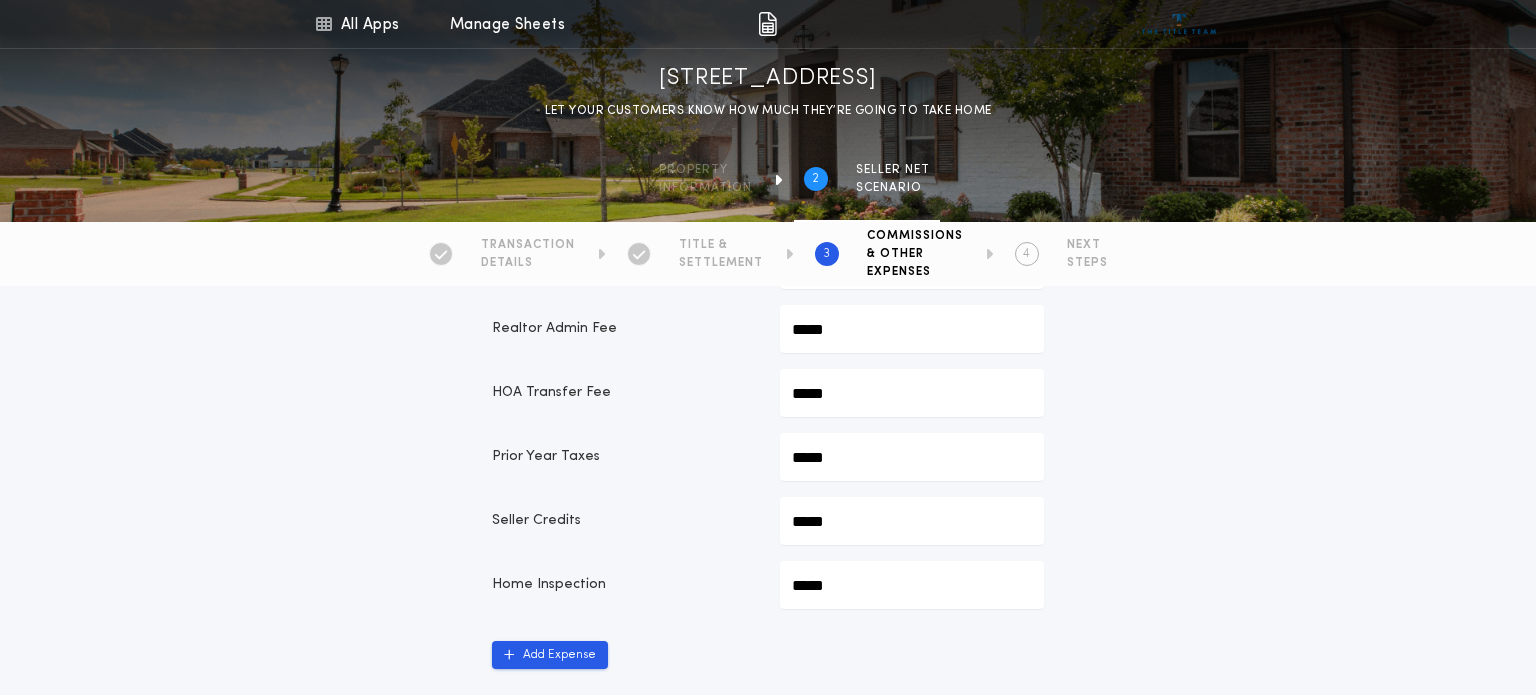 scroll, scrollTop: 790, scrollLeft: 0, axis: vertical 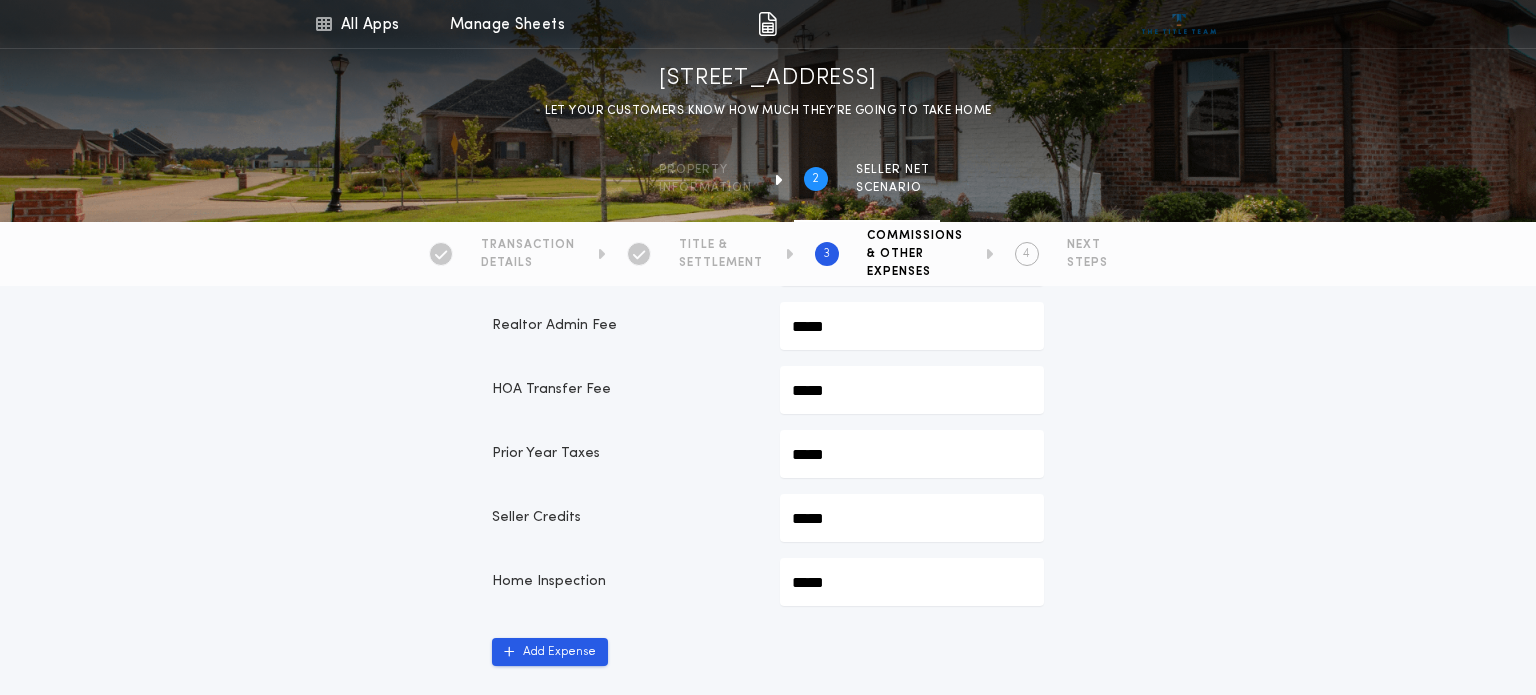 click on "*****" at bounding box center [912, -388] 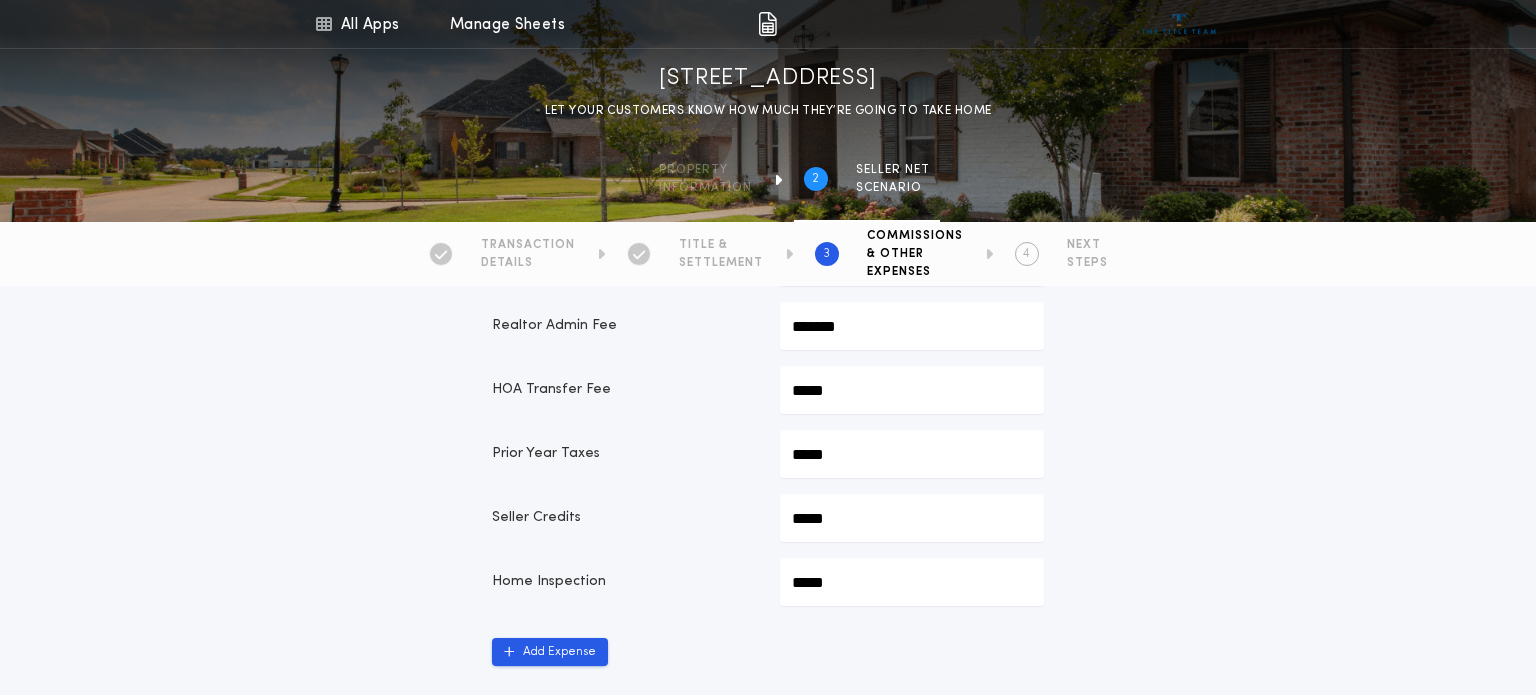 type on "*******" 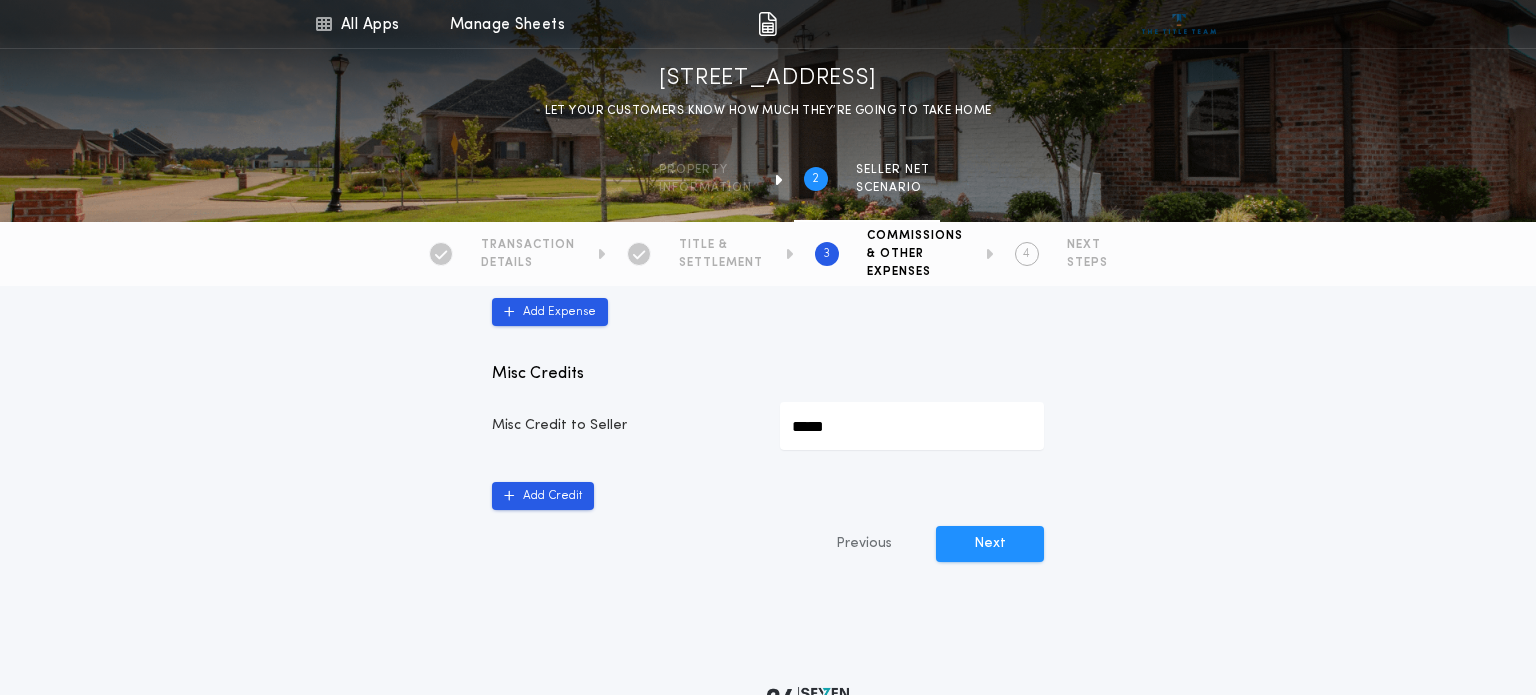 scroll, scrollTop: 1136, scrollLeft: 0, axis: vertical 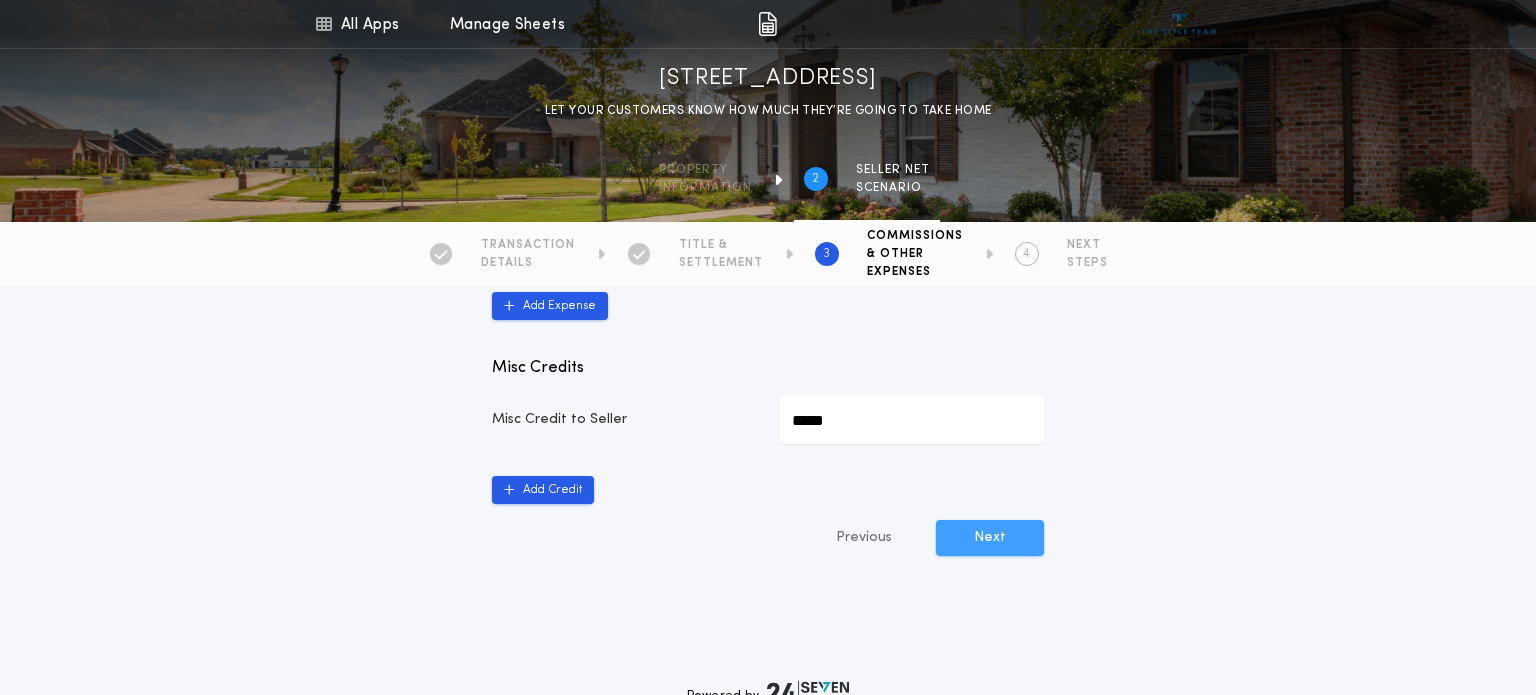 click on "Next" at bounding box center (990, 538) 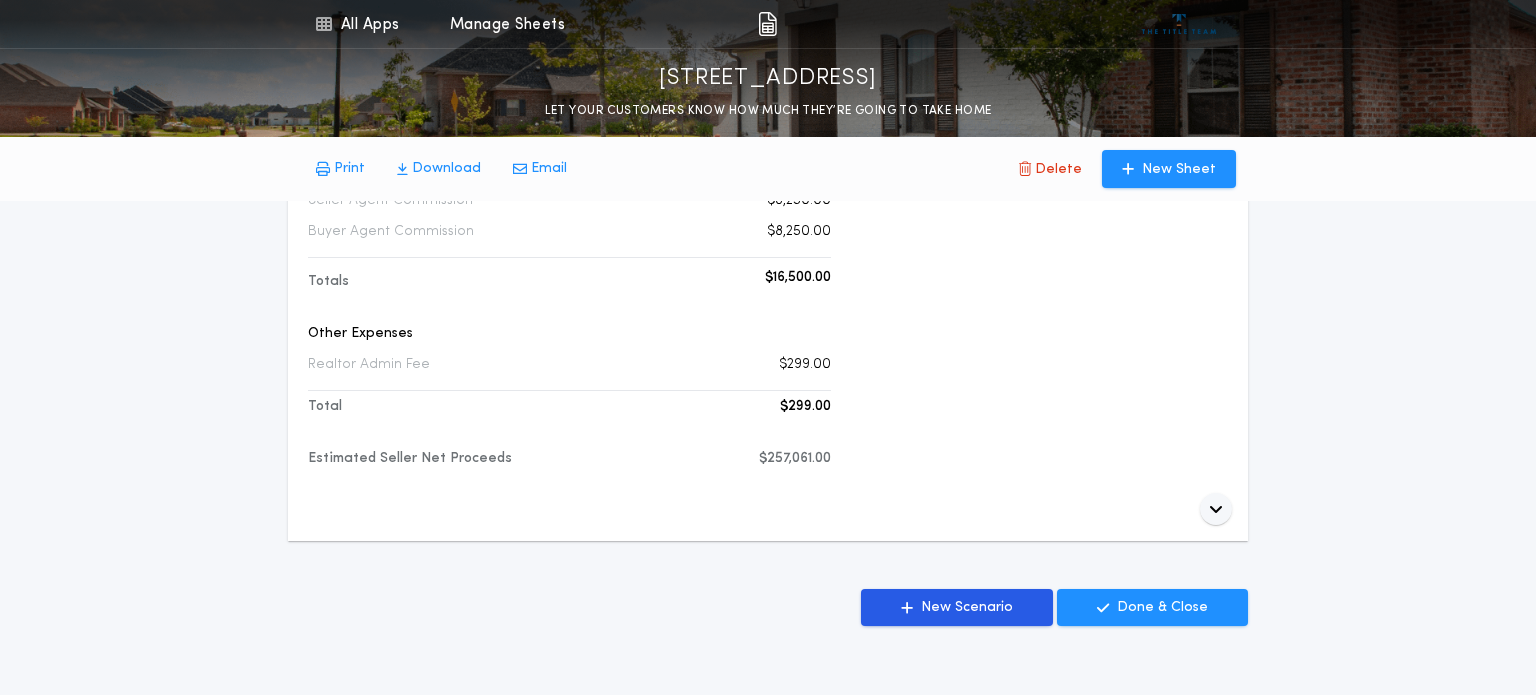 scroll, scrollTop: 0, scrollLeft: 0, axis: both 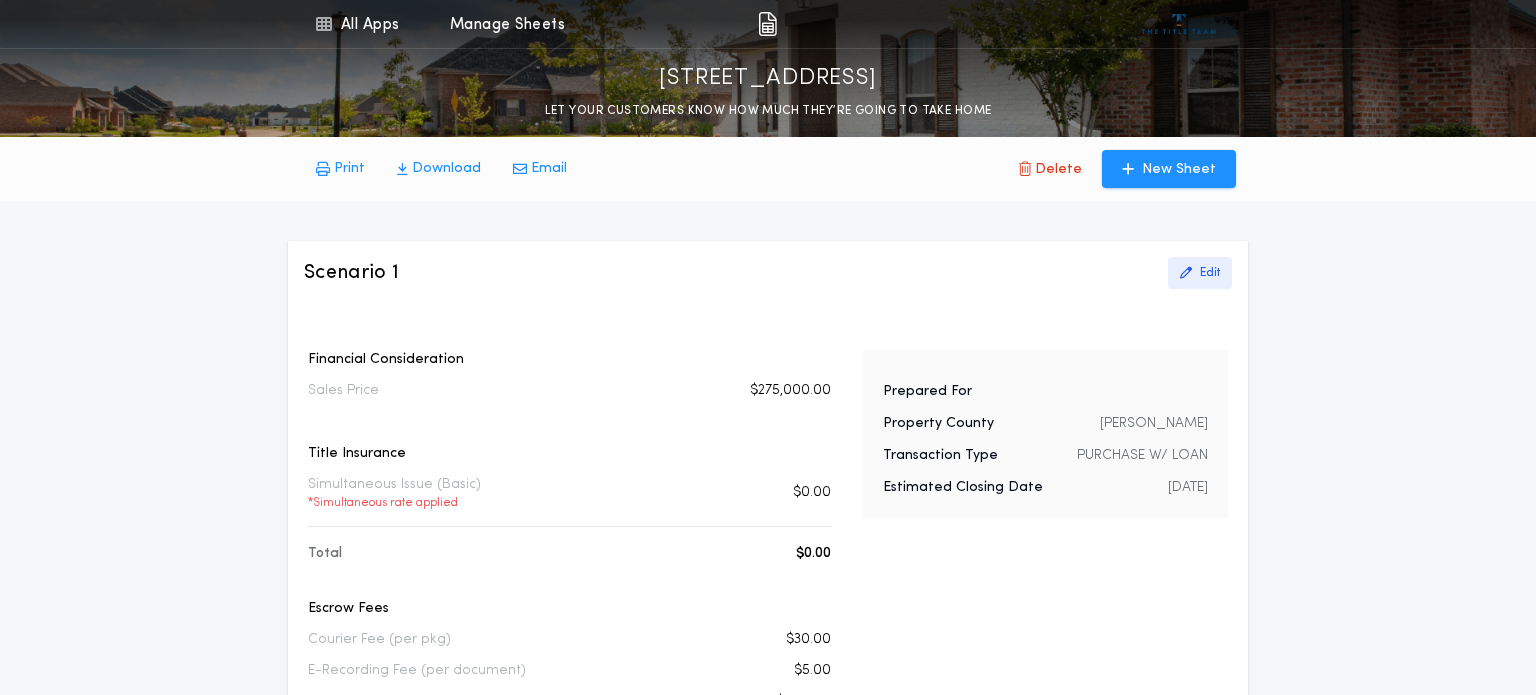 click on "Edit" at bounding box center (1210, 273) 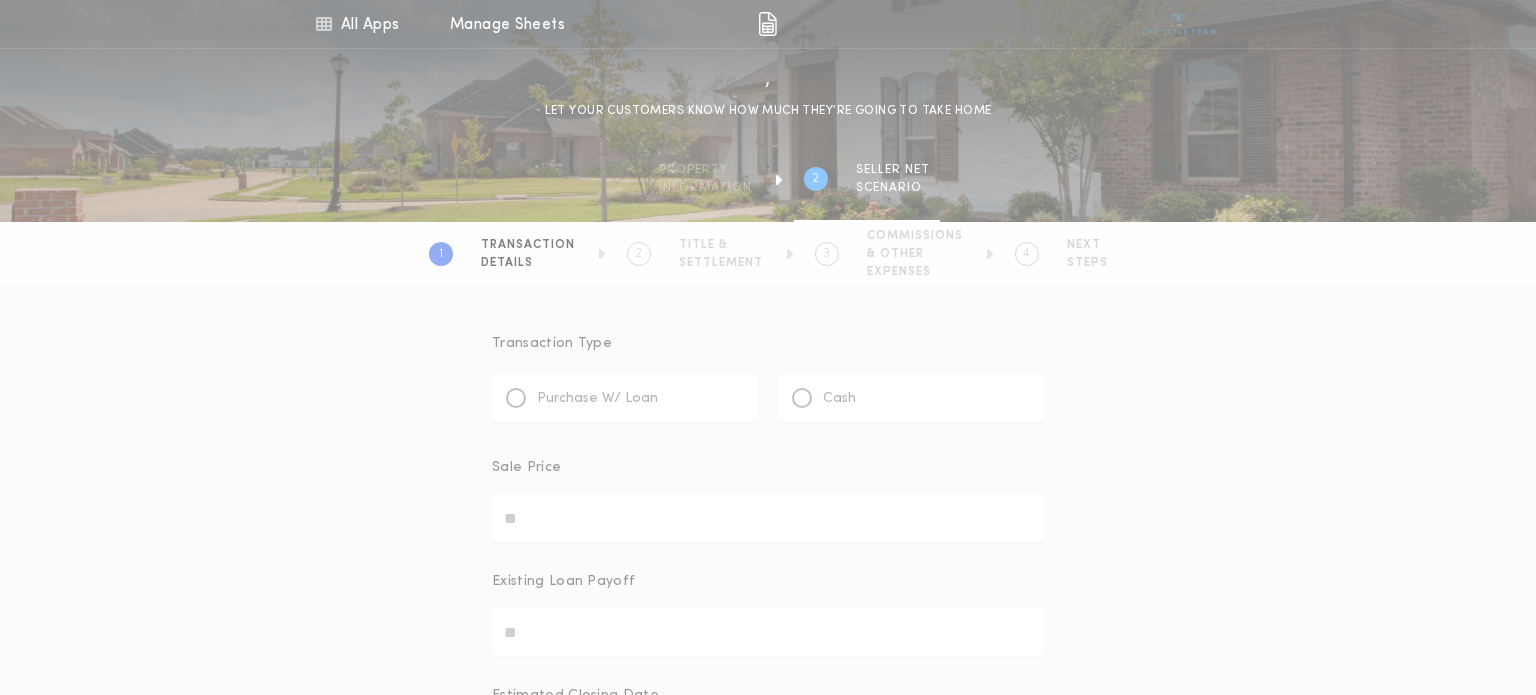 type on "********" 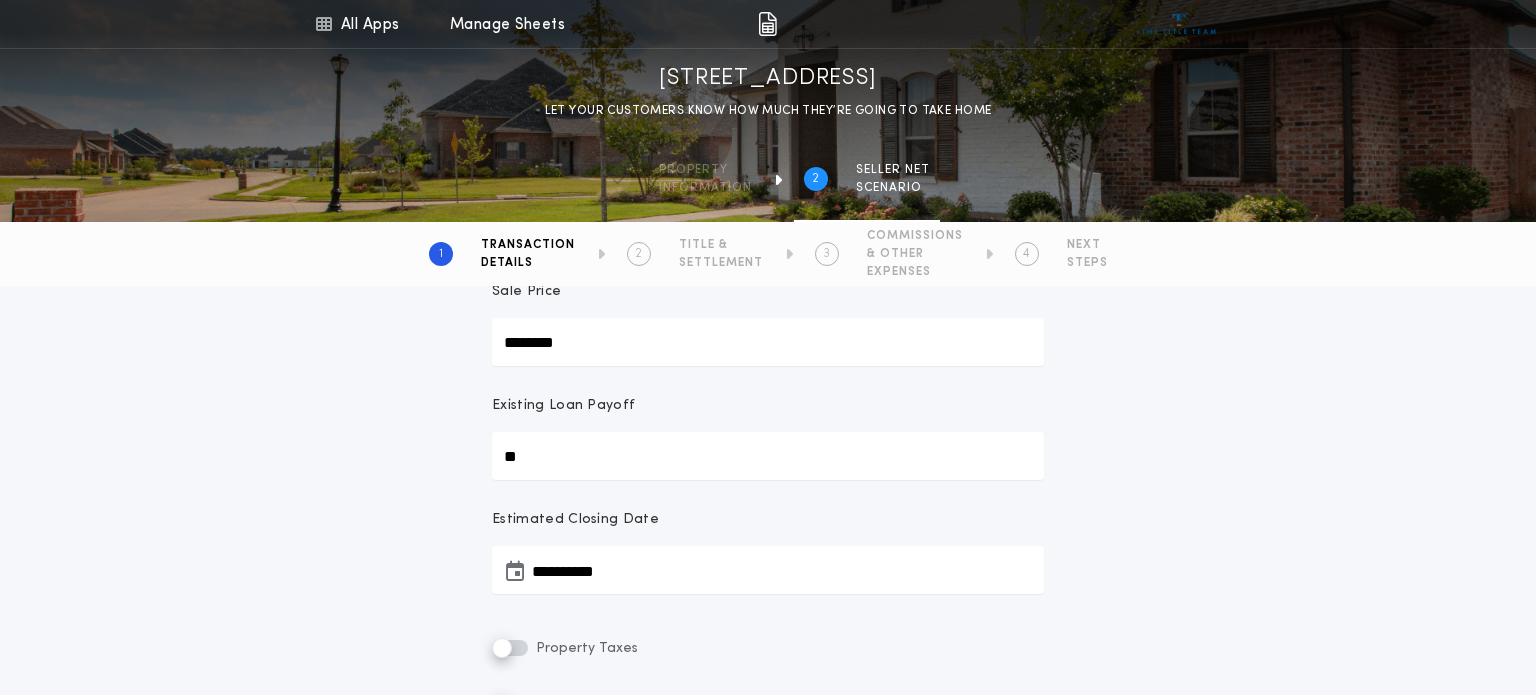 scroll, scrollTop: 180, scrollLeft: 0, axis: vertical 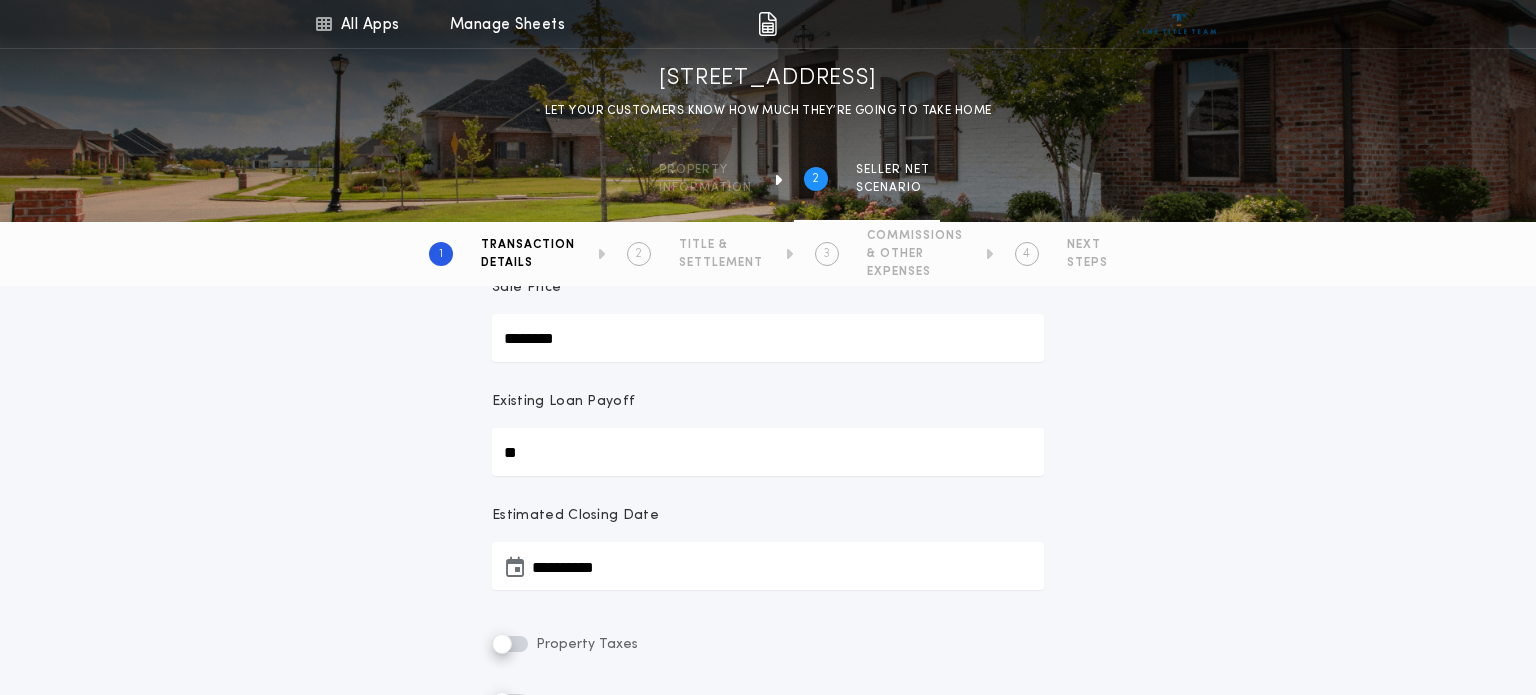 click on "**" at bounding box center (768, 452) 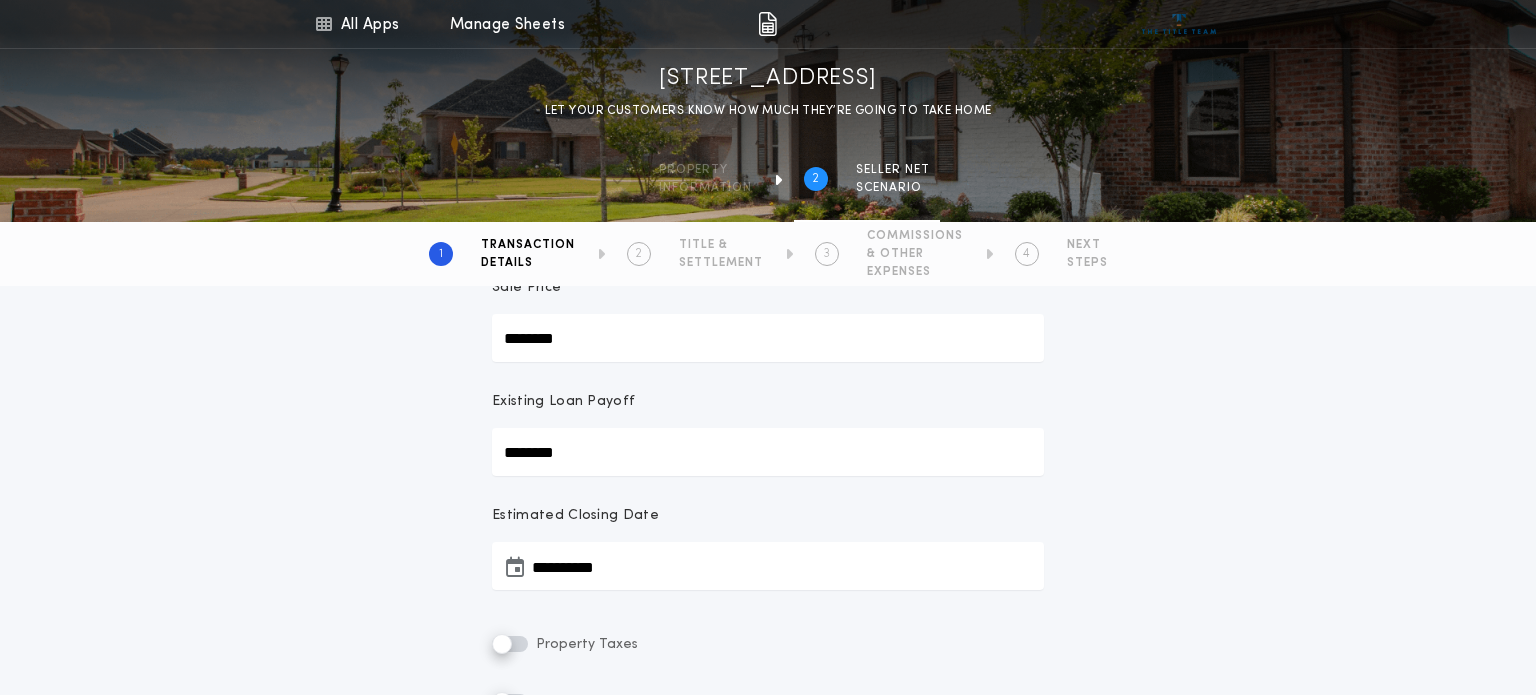 type on "********" 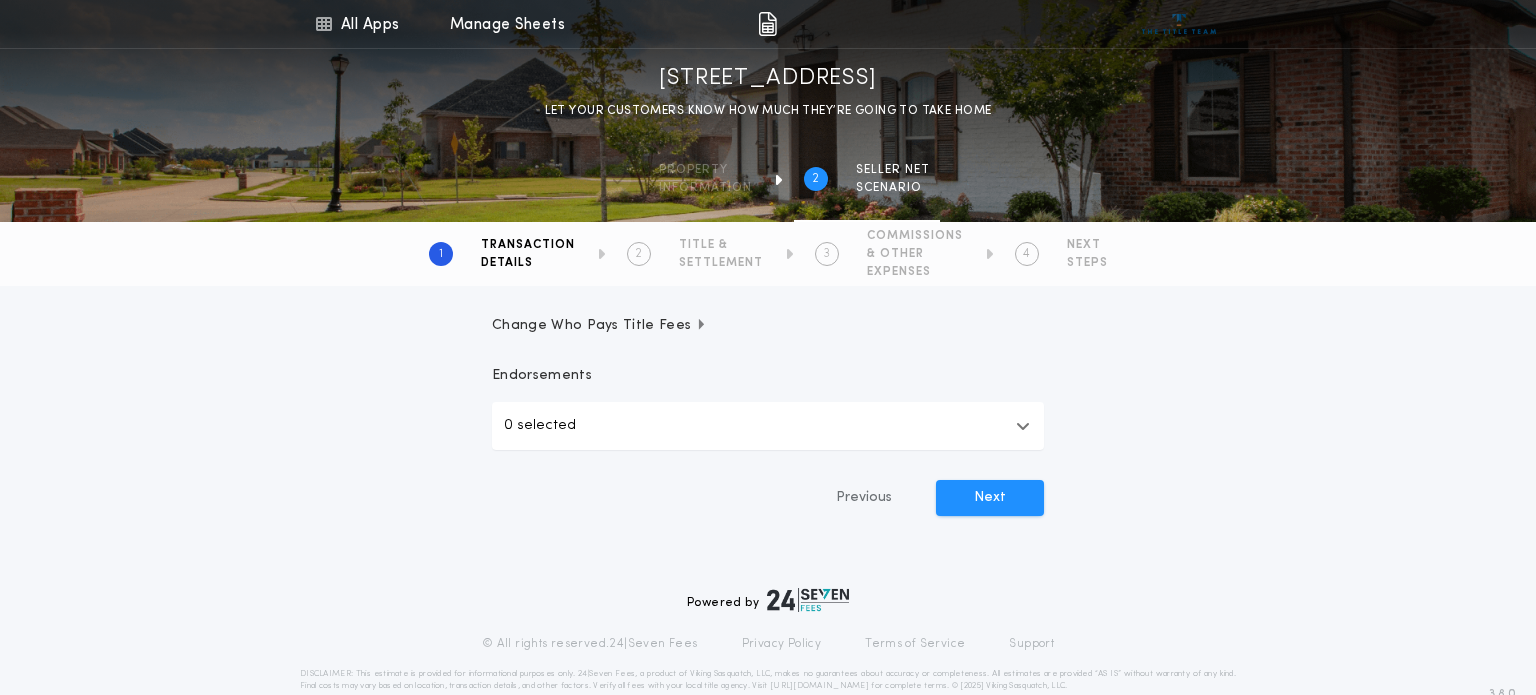 scroll, scrollTop: 660, scrollLeft: 0, axis: vertical 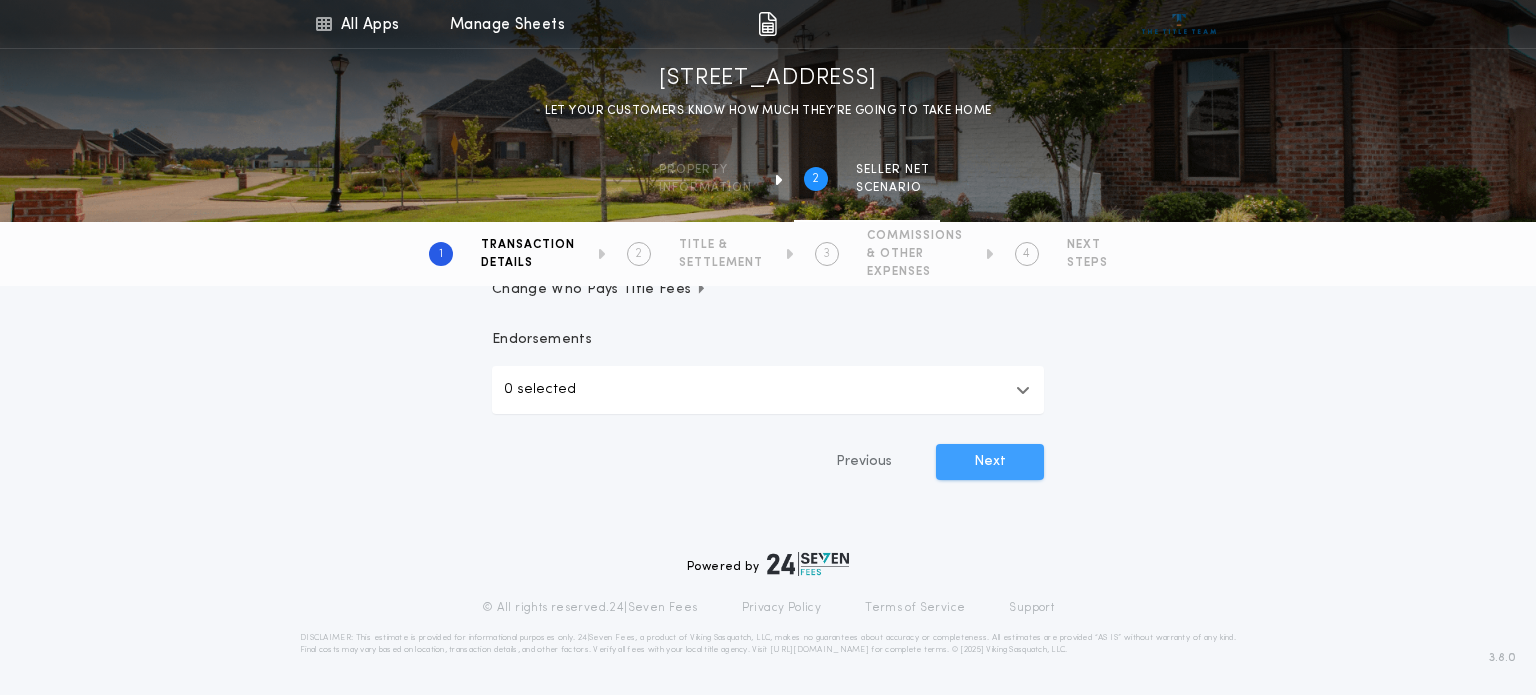click on "Next" at bounding box center (990, 462) 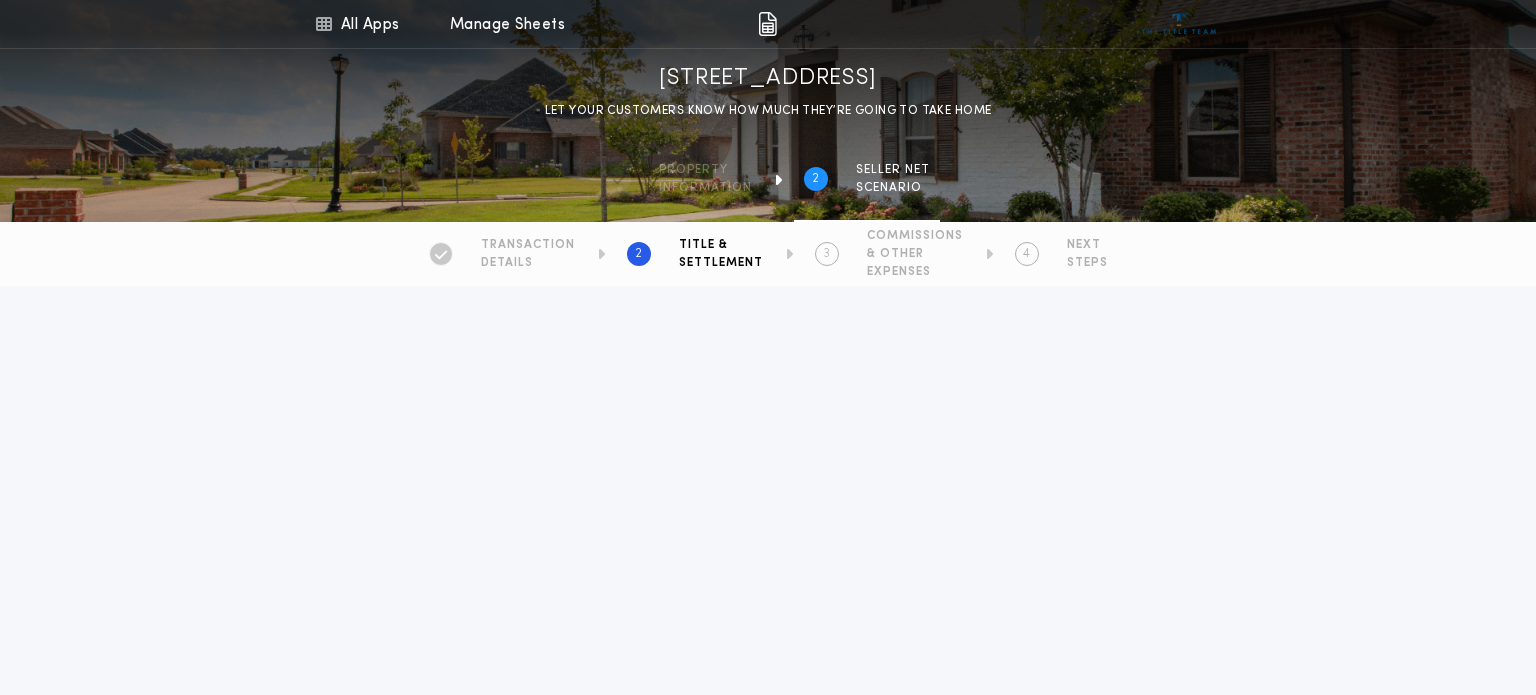type on "******" 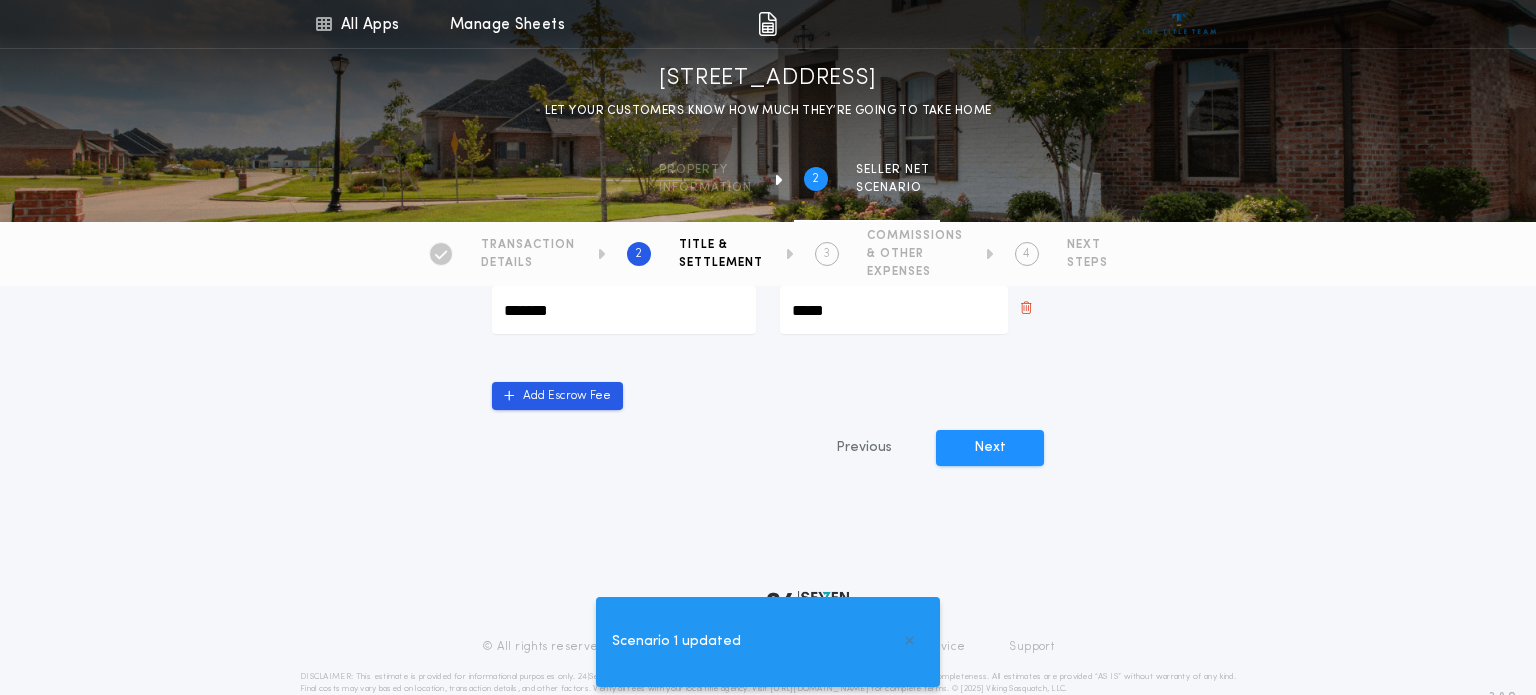 scroll, scrollTop: 1180, scrollLeft: 0, axis: vertical 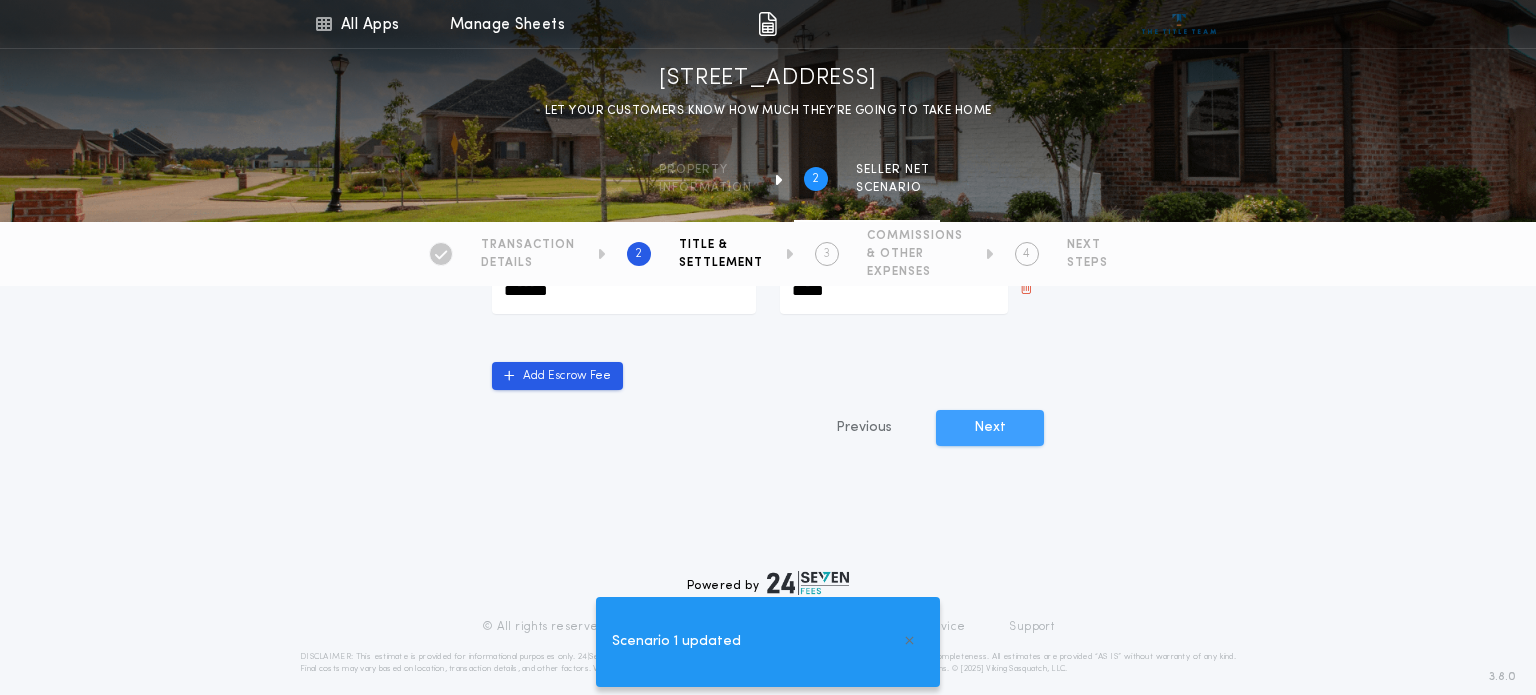 click on "Next" at bounding box center (990, 428) 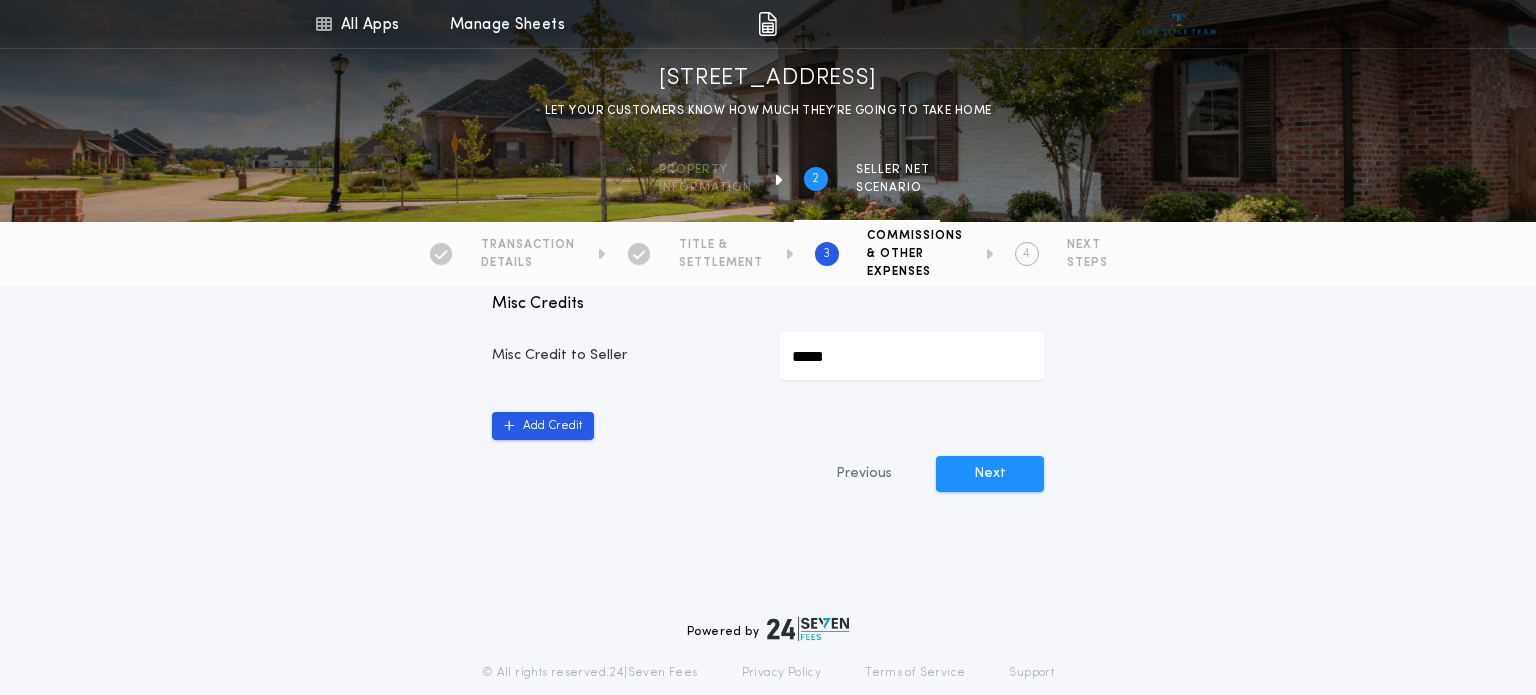 scroll, scrollTop: 1204, scrollLeft: 0, axis: vertical 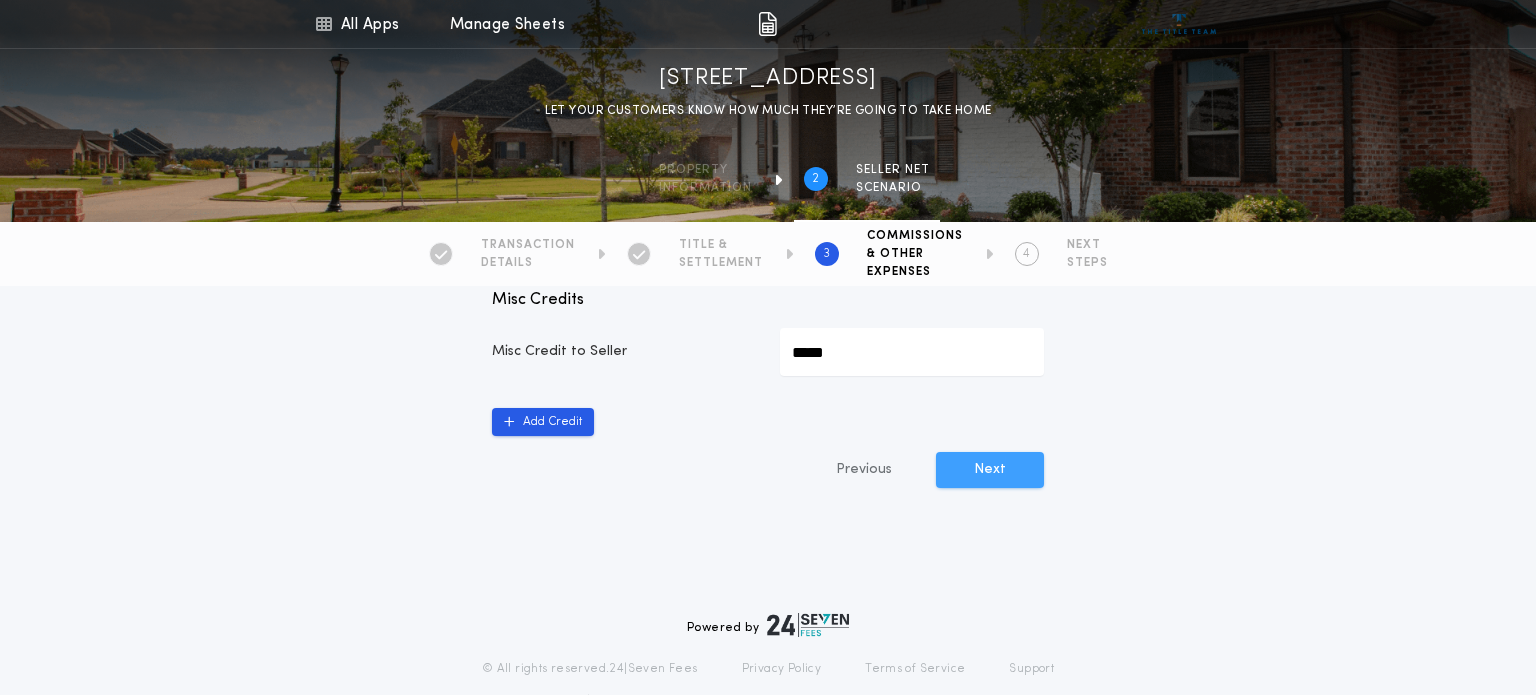 click on "Next" at bounding box center (990, 470) 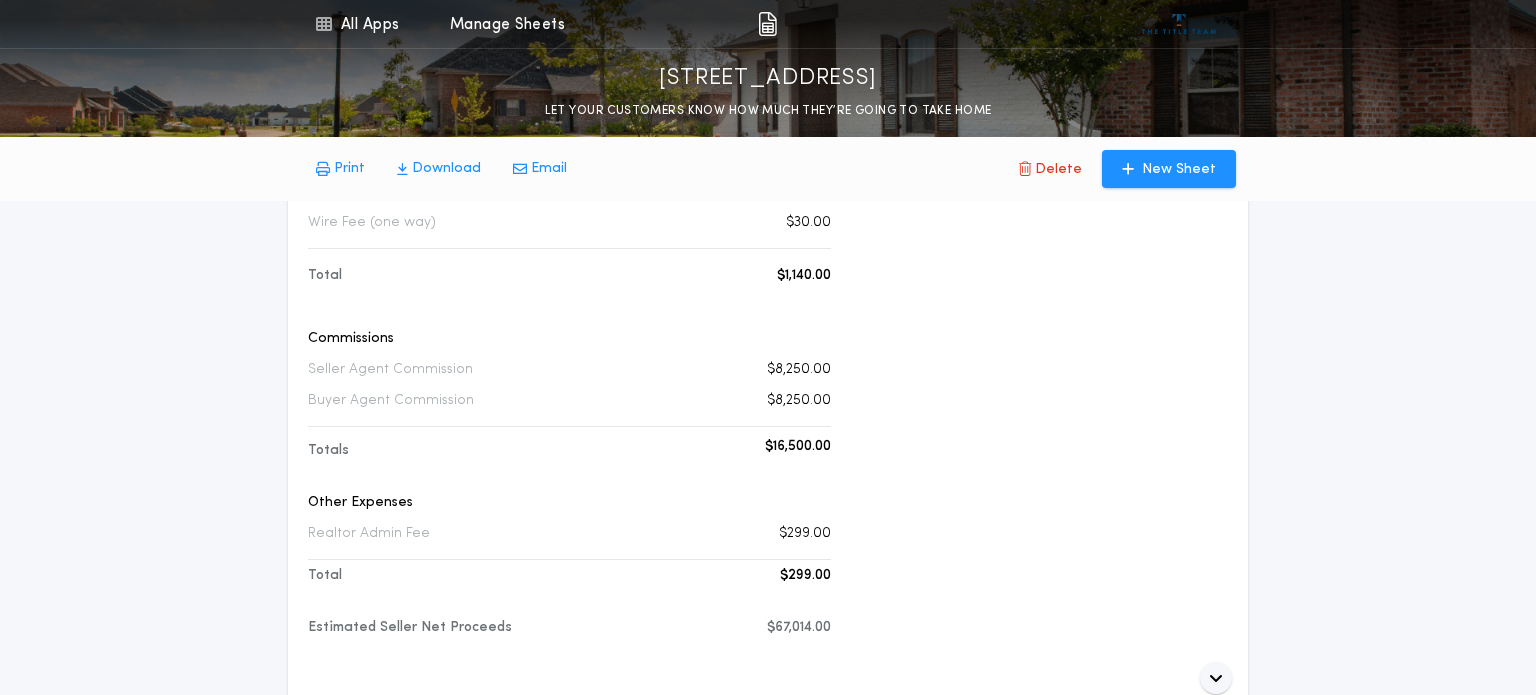 scroll, scrollTop: 0, scrollLeft: 0, axis: both 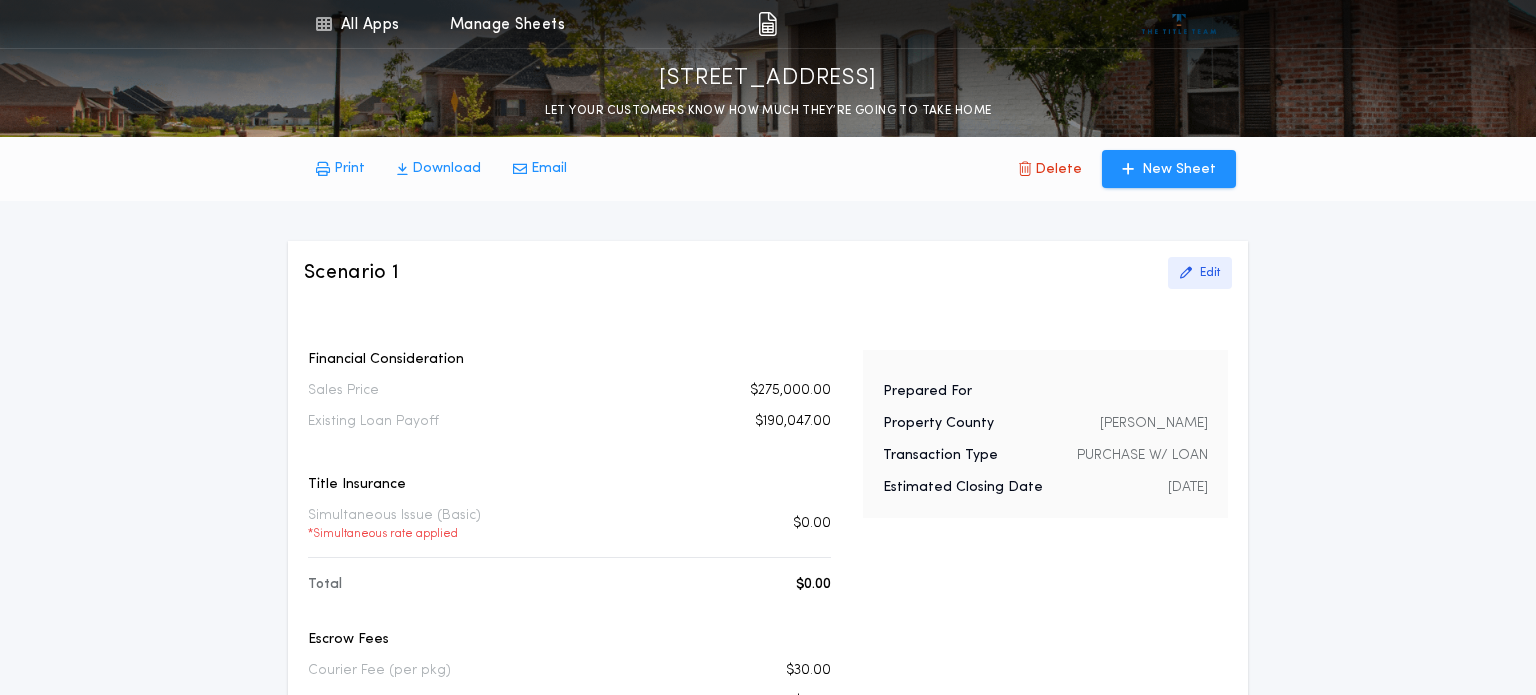 click on "Edit" at bounding box center [1210, 273] 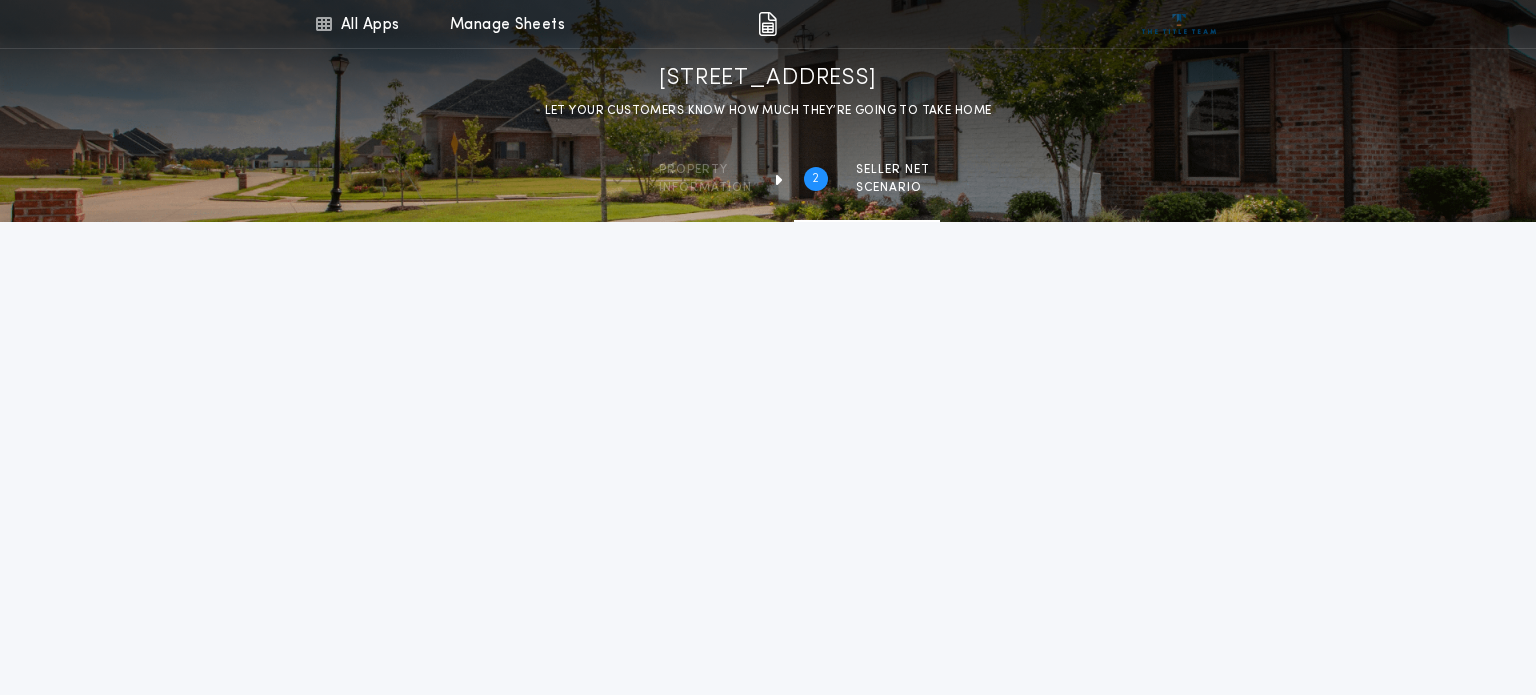 type on "********" 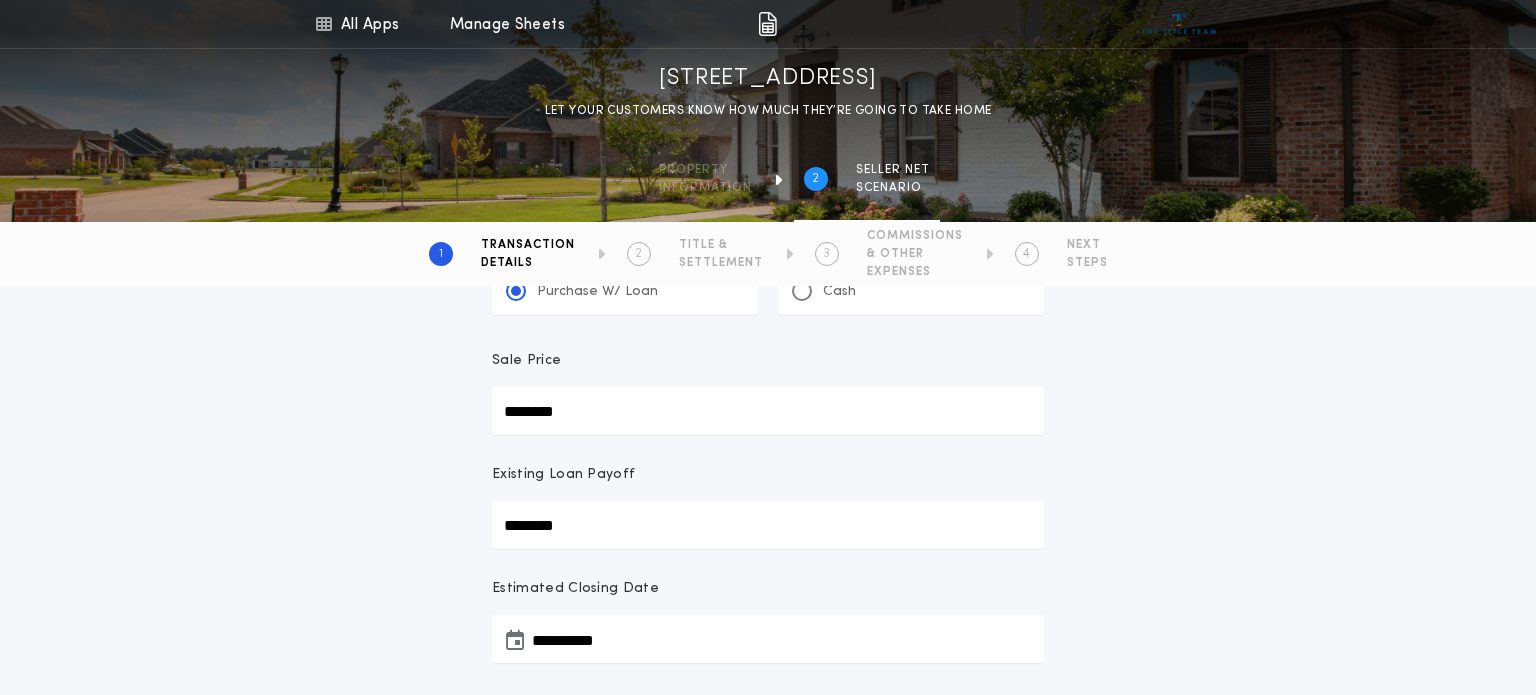scroll, scrollTop: 122, scrollLeft: 0, axis: vertical 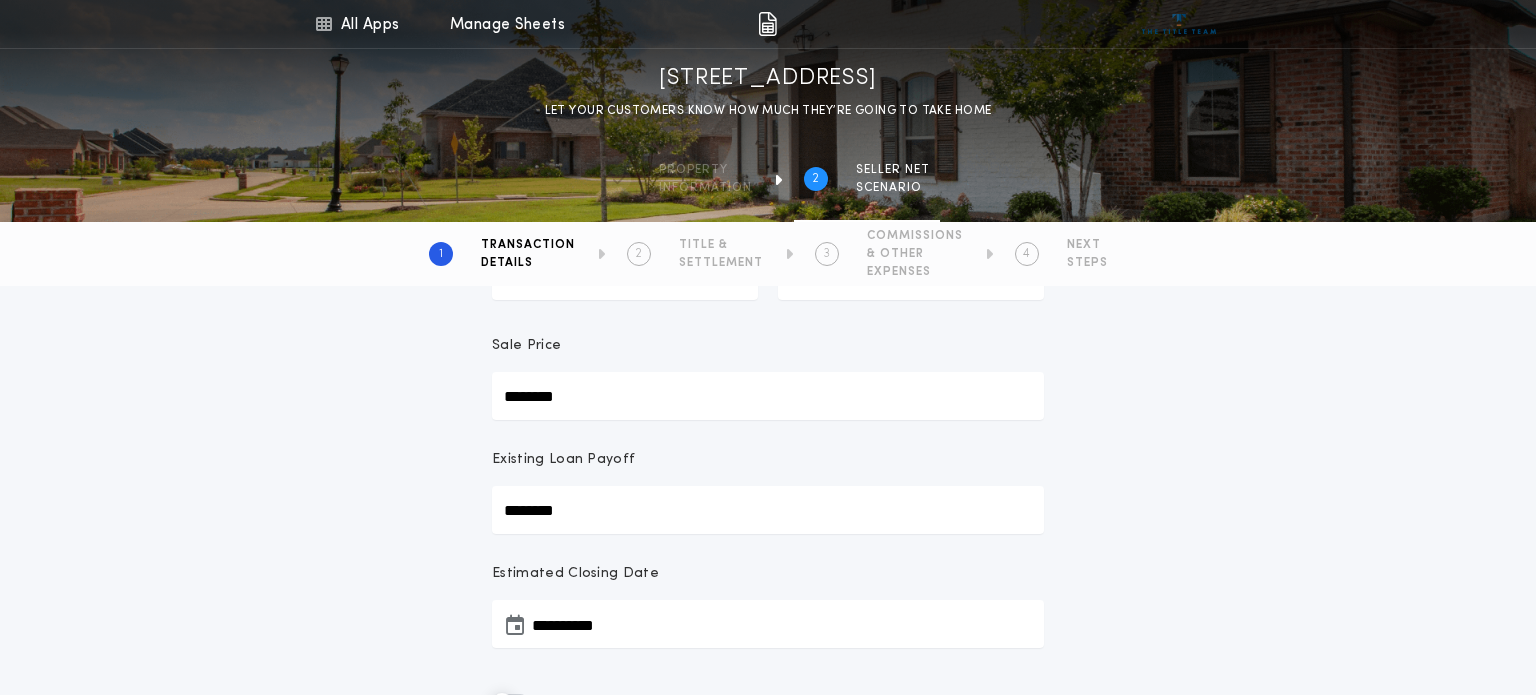 click on "********" at bounding box center [768, 396] 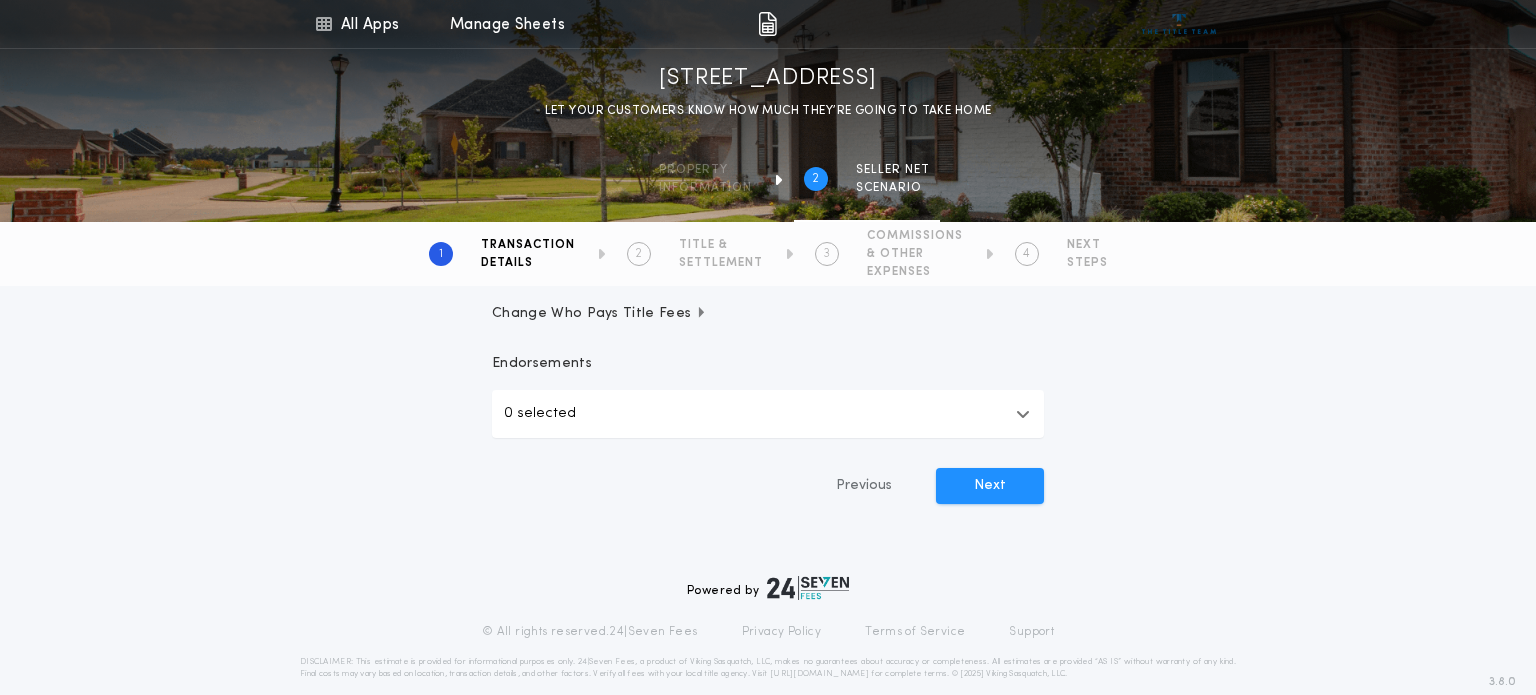 scroll, scrollTop: 660, scrollLeft: 0, axis: vertical 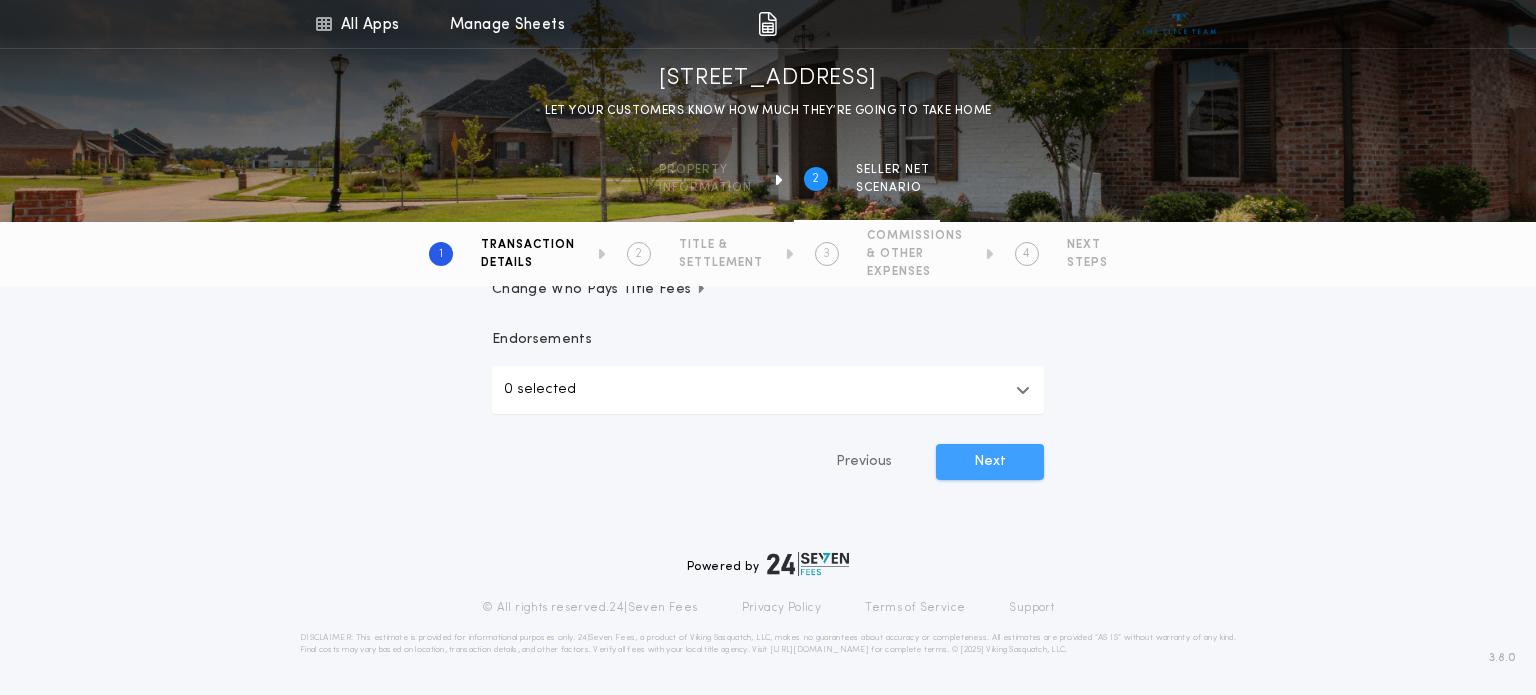 click on "Next" at bounding box center (990, 462) 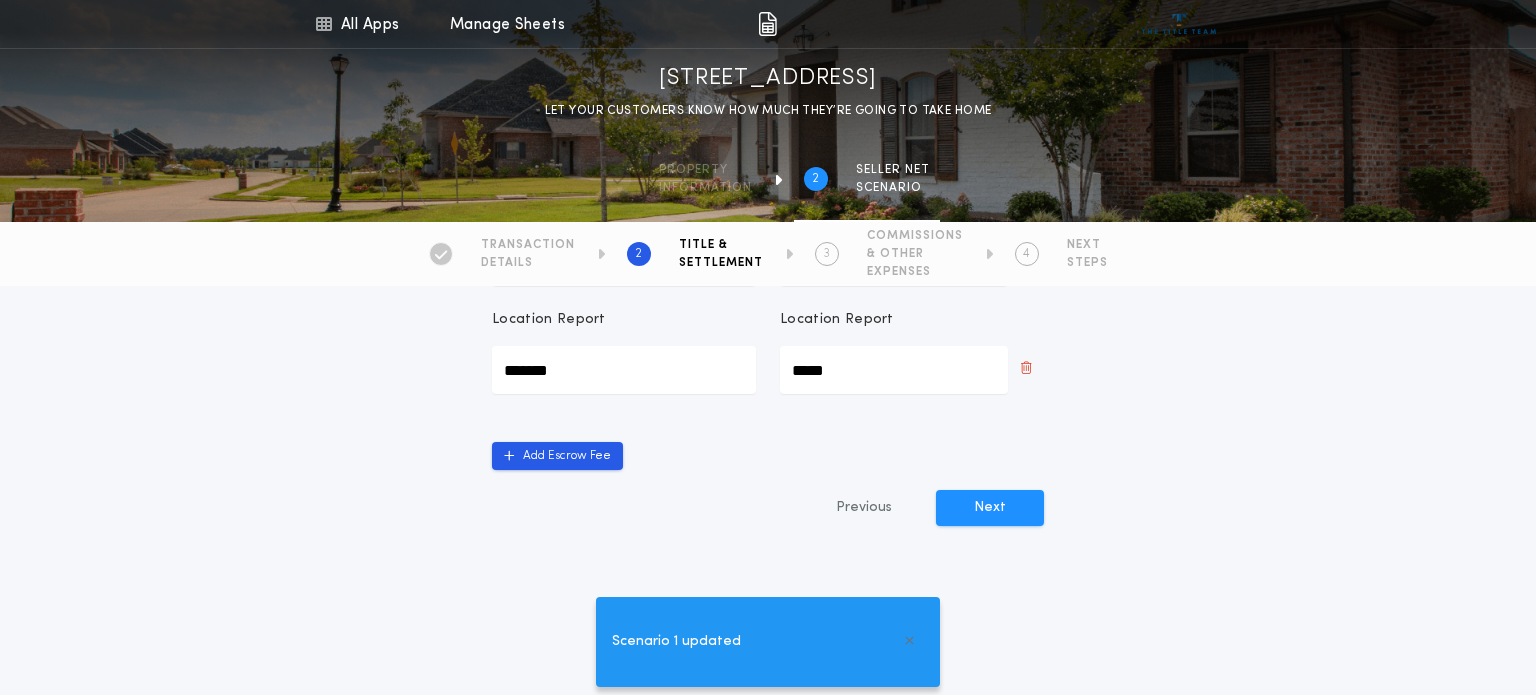 scroll, scrollTop: 1180, scrollLeft: 0, axis: vertical 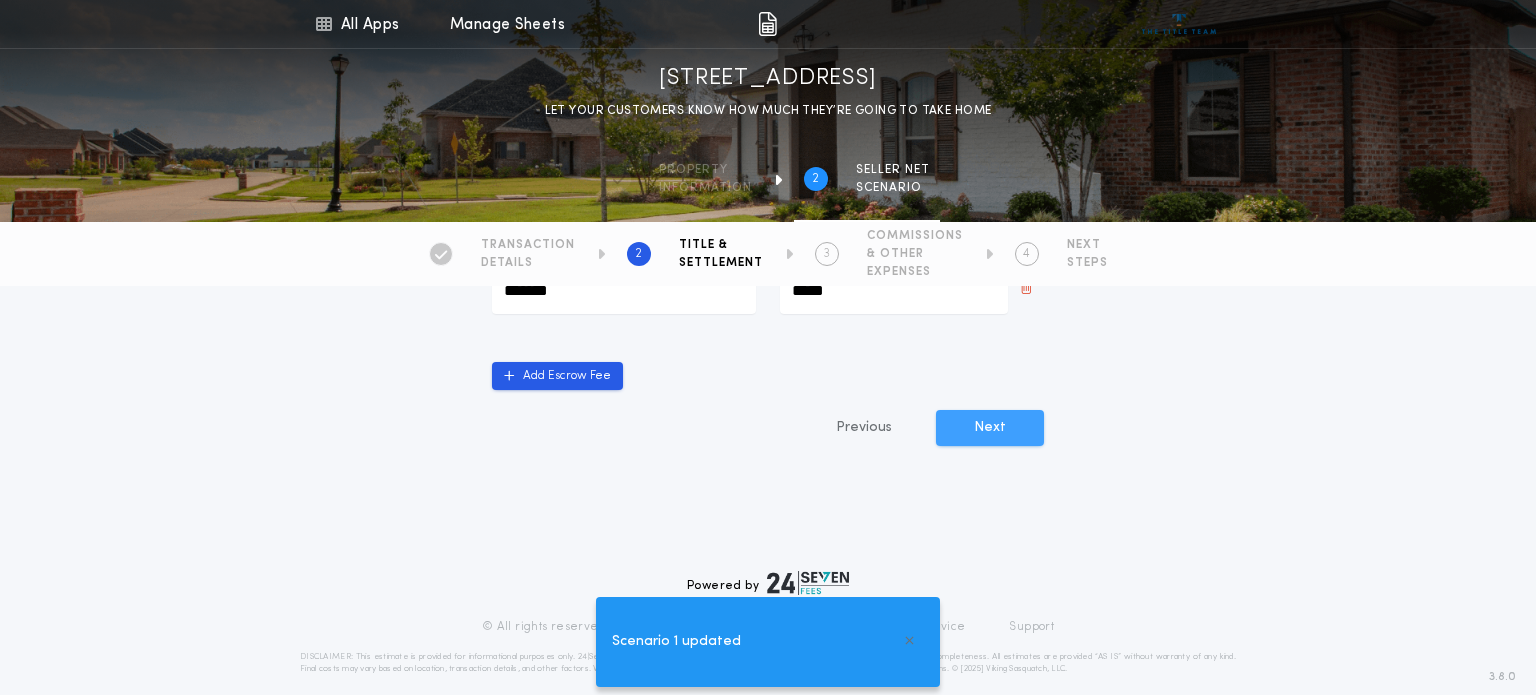 click on "Next" at bounding box center (990, 428) 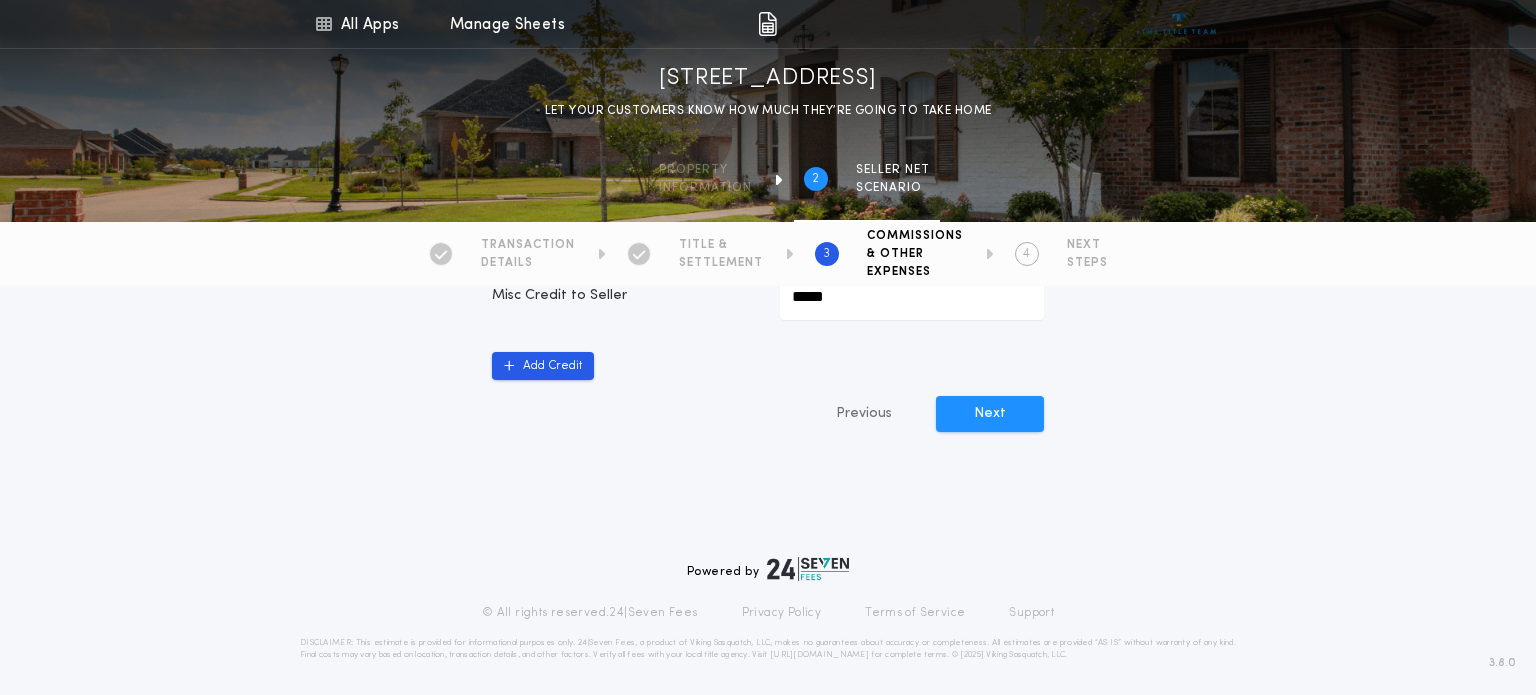 scroll, scrollTop: 1265, scrollLeft: 0, axis: vertical 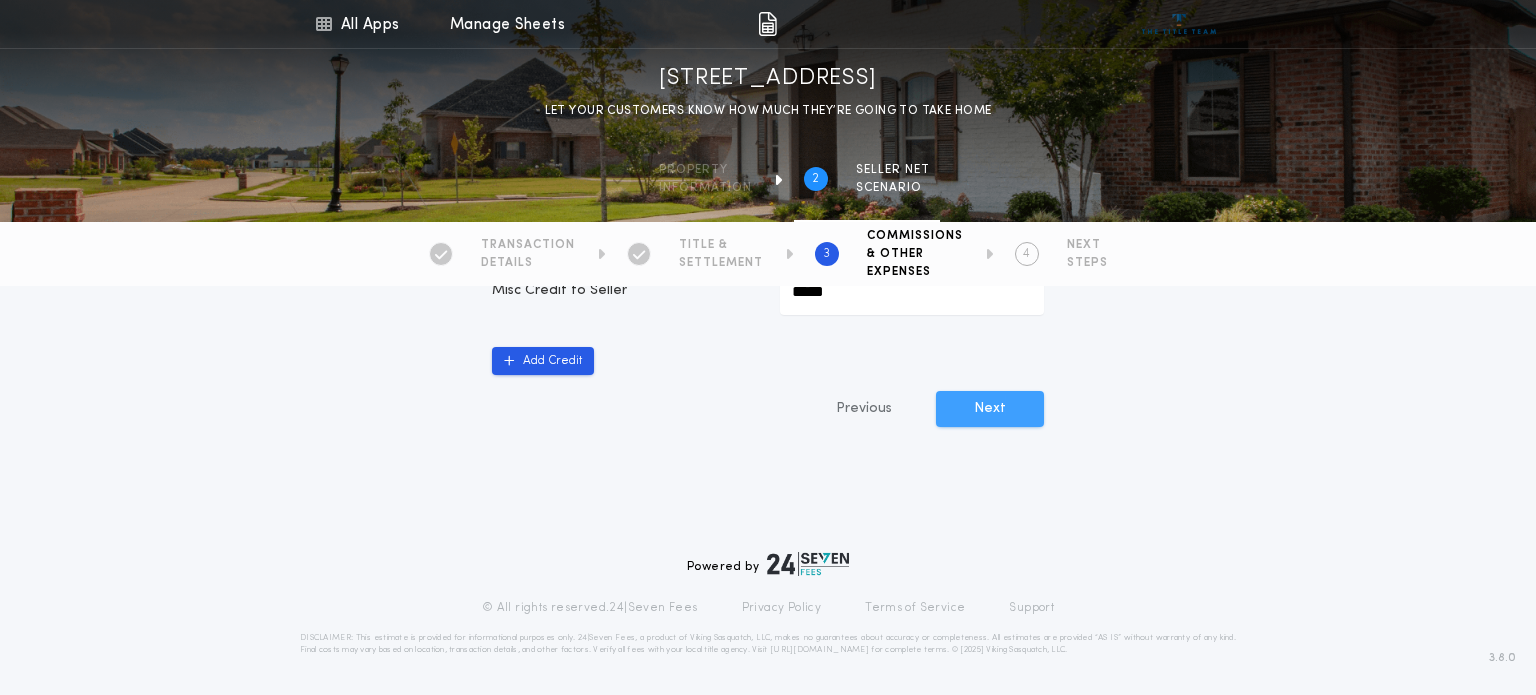 click on "Next" at bounding box center [990, 409] 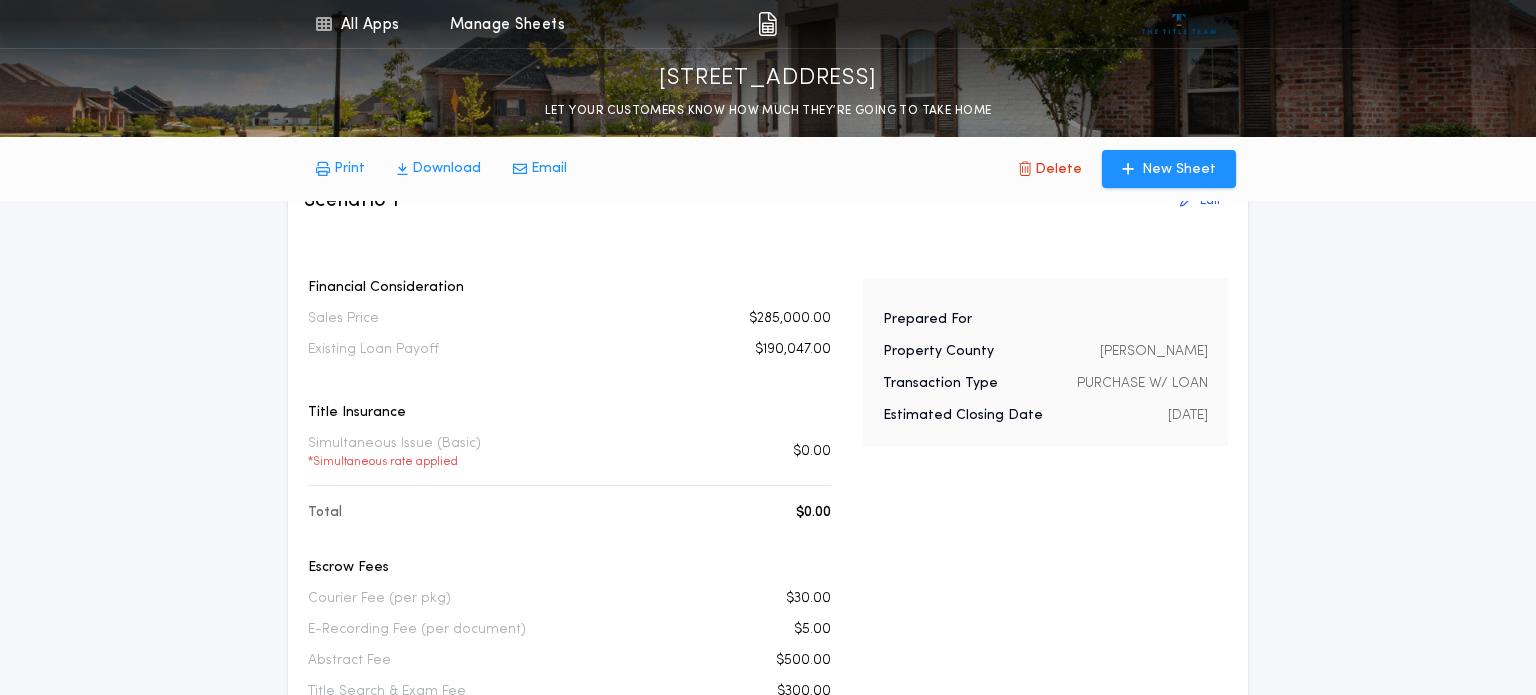 scroll, scrollTop: 0, scrollLeft: 0, axis: both 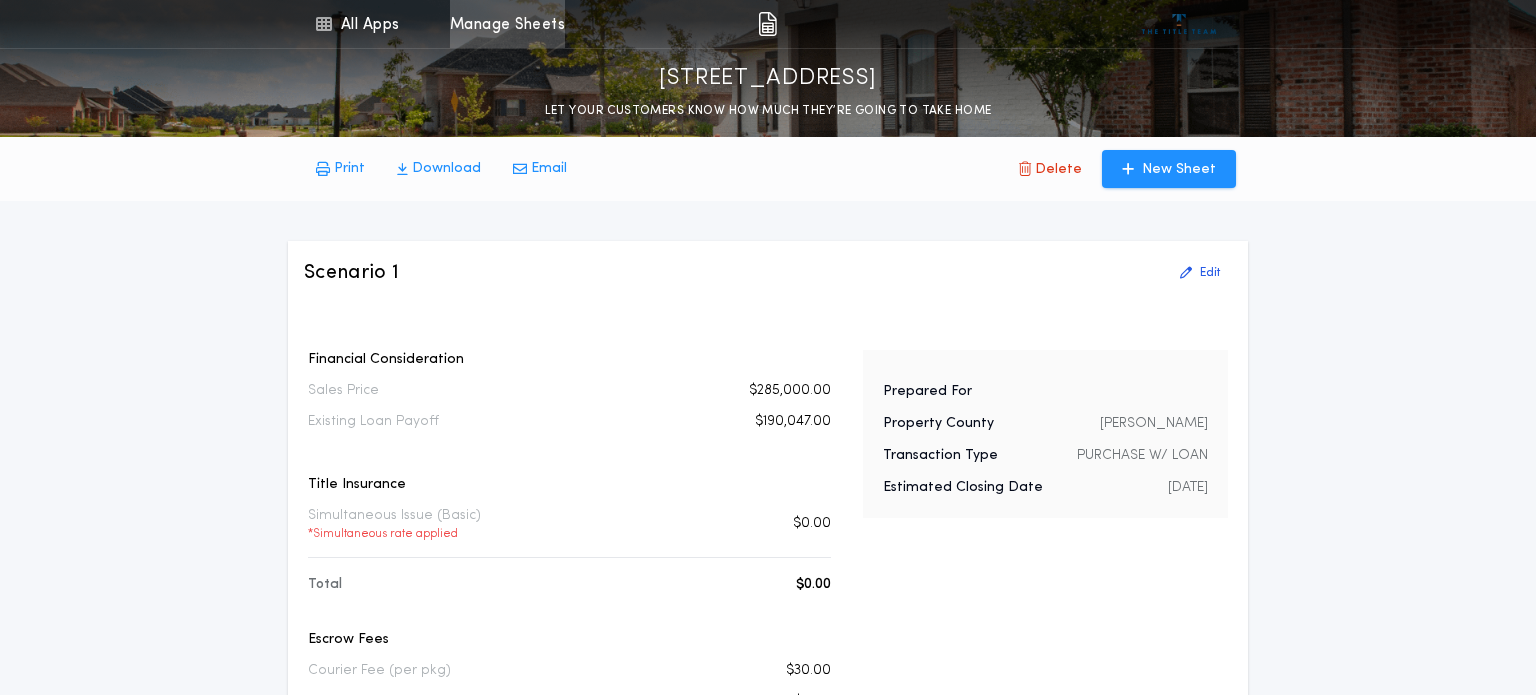 click on "Manage Sheets" at bounding box center (507, 24) 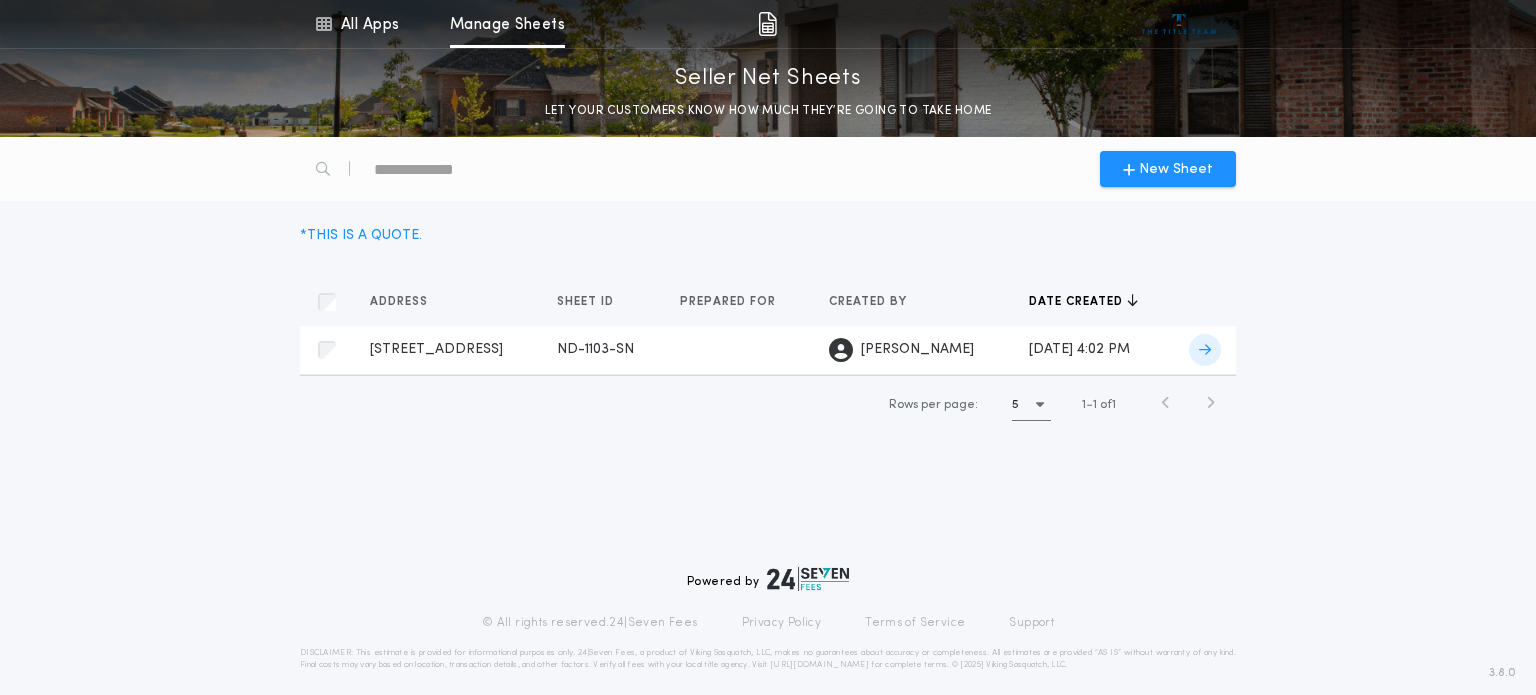 click on "[STREET_ADDRESS]" at bounding box center (436, 349) 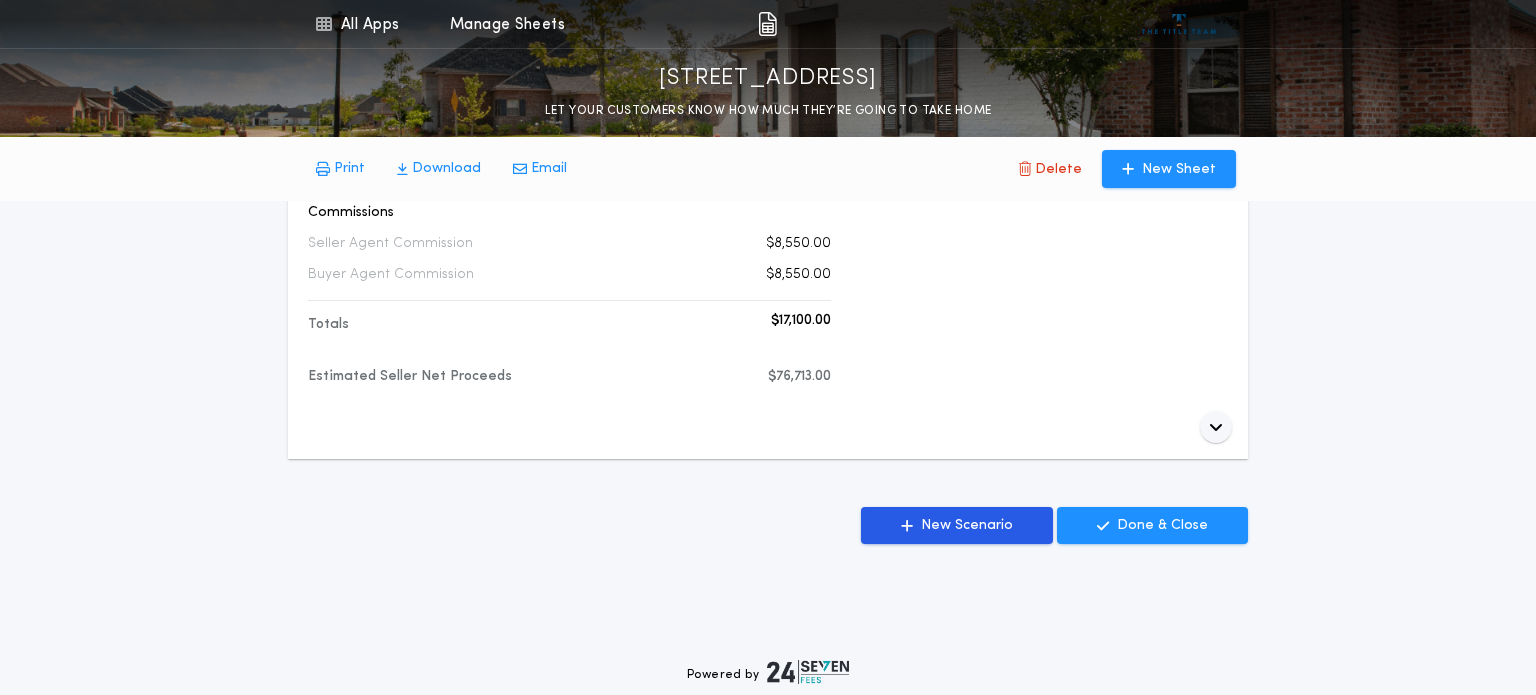 scroll, scrollTop: 761, scrollLeft: 0, axis: vertical 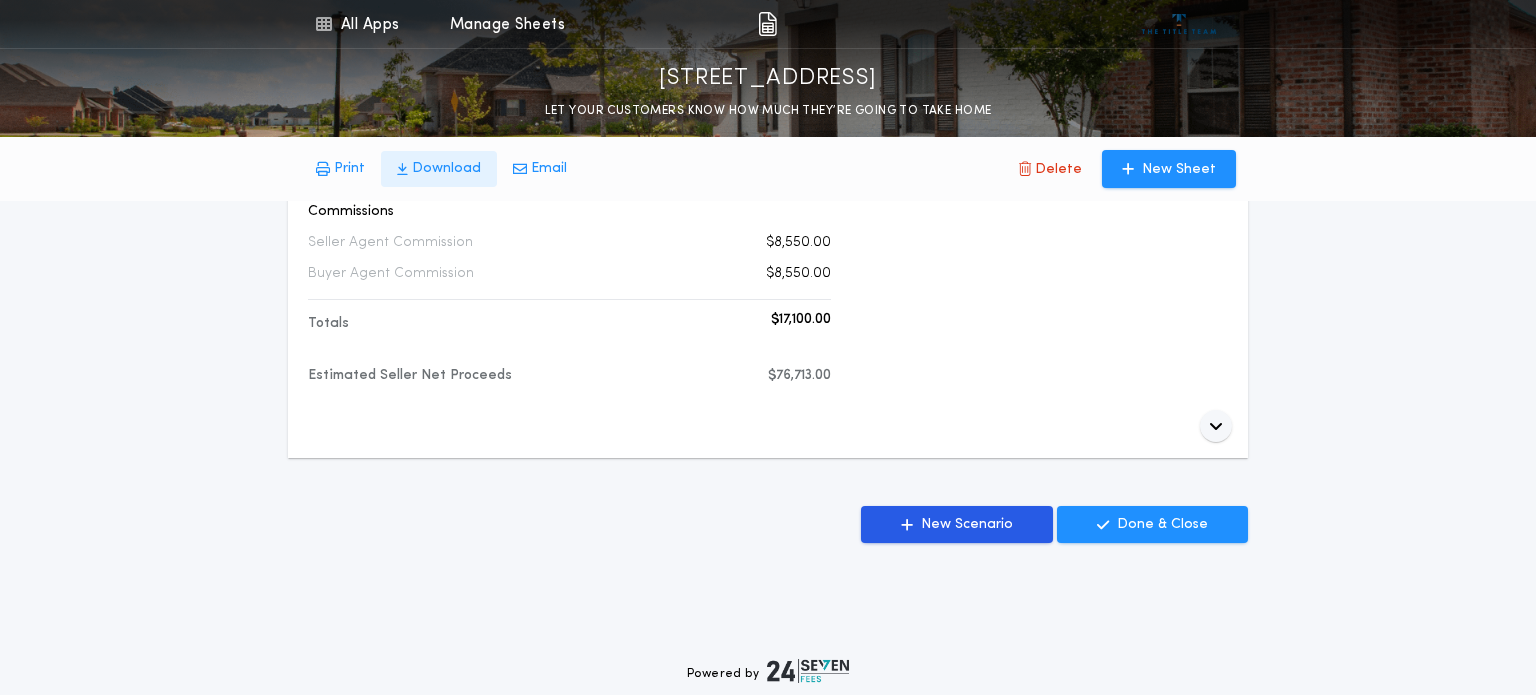 click on "Download" at bounding box center (446, 169) 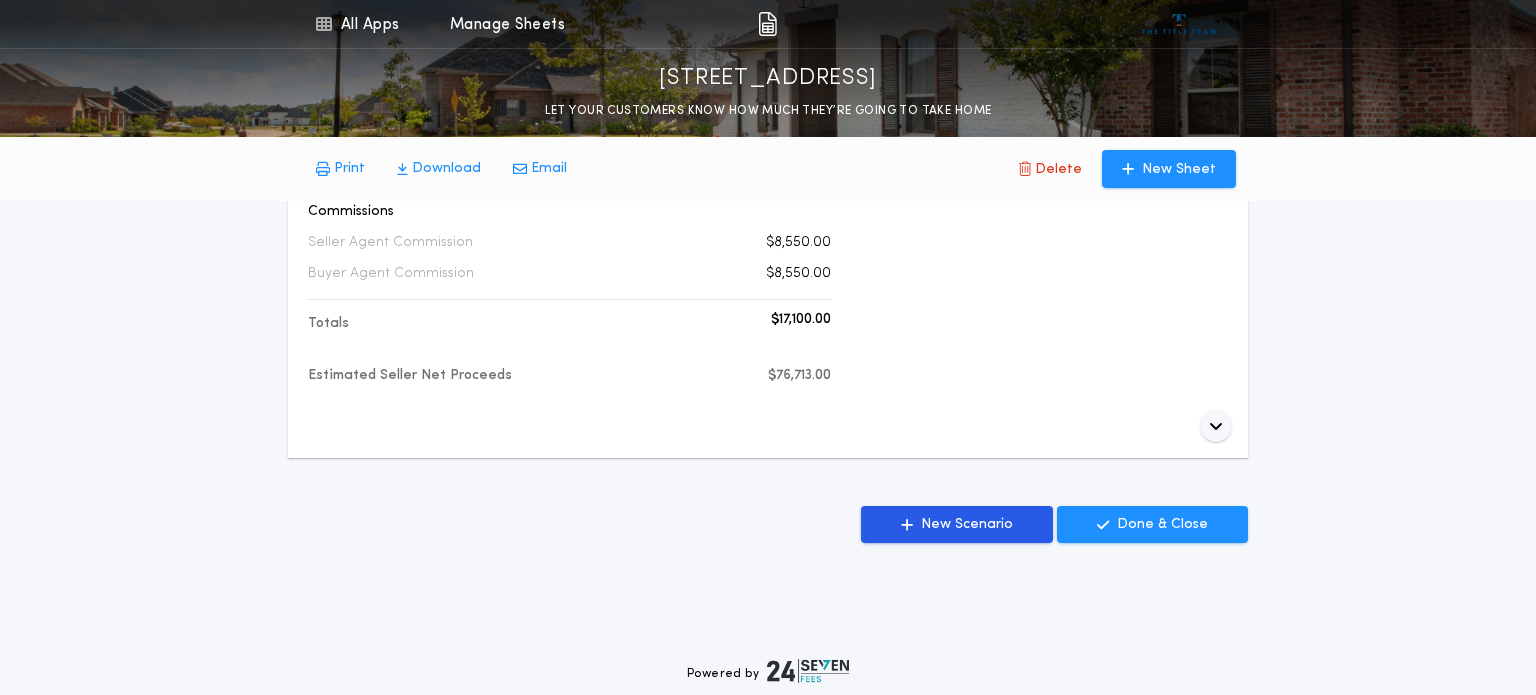scroll, scrollTop: 0, scrollLeft: 0, axis: both 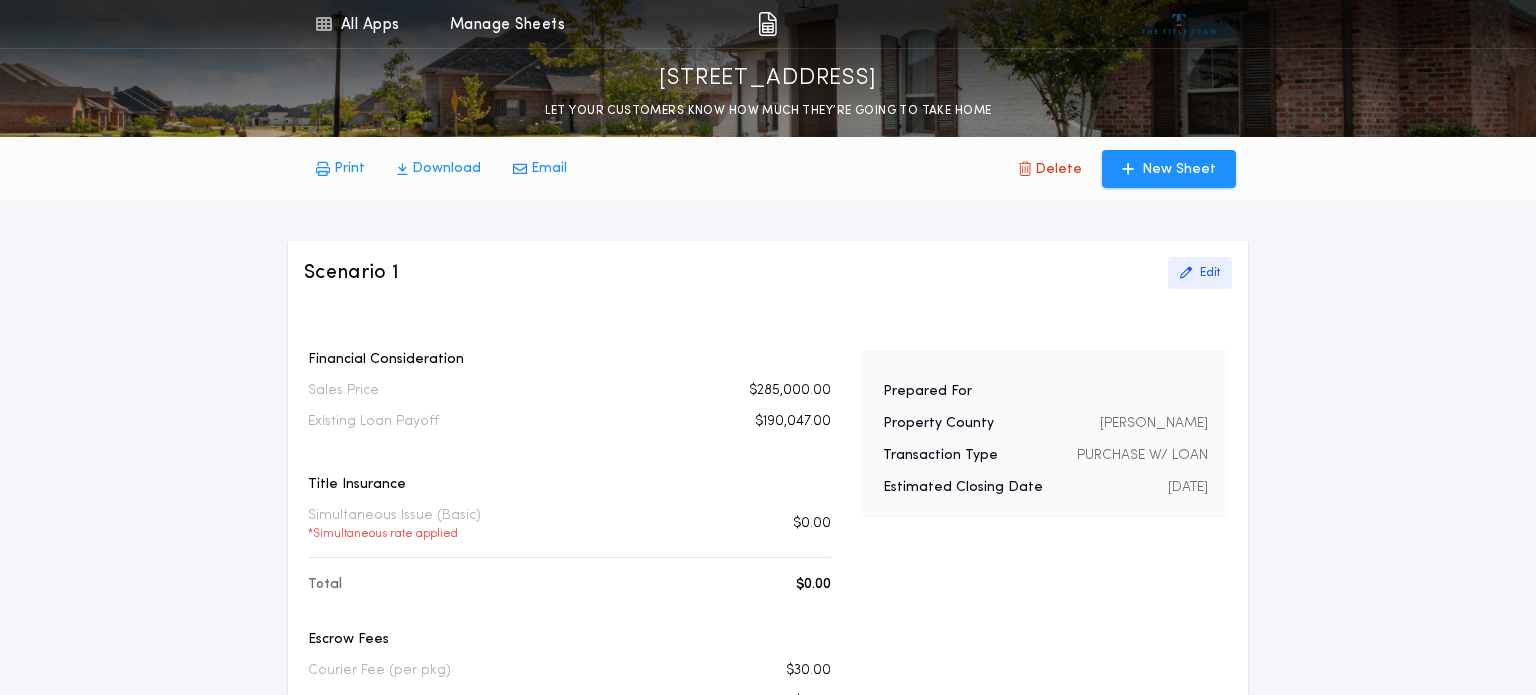 click on "Edit" at bounding box center [1210, 273] 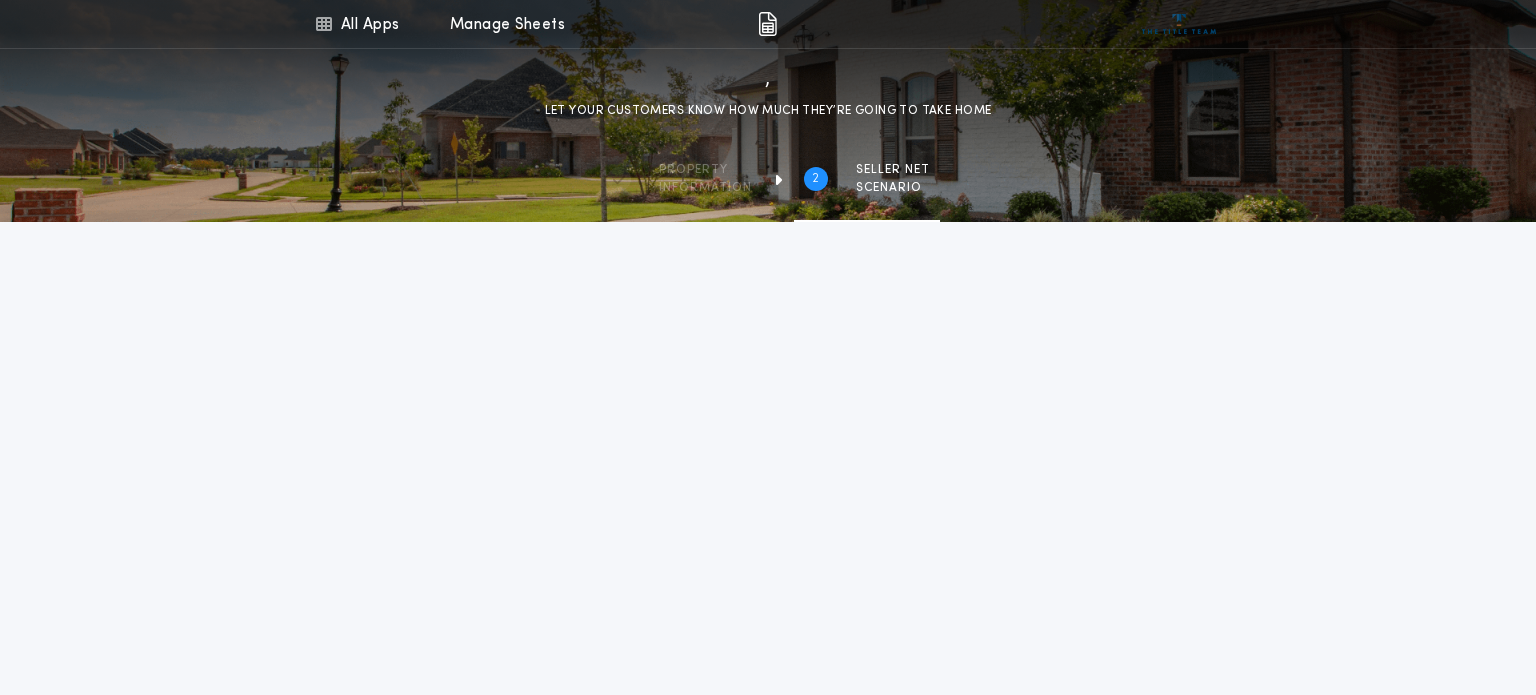 type on "********" 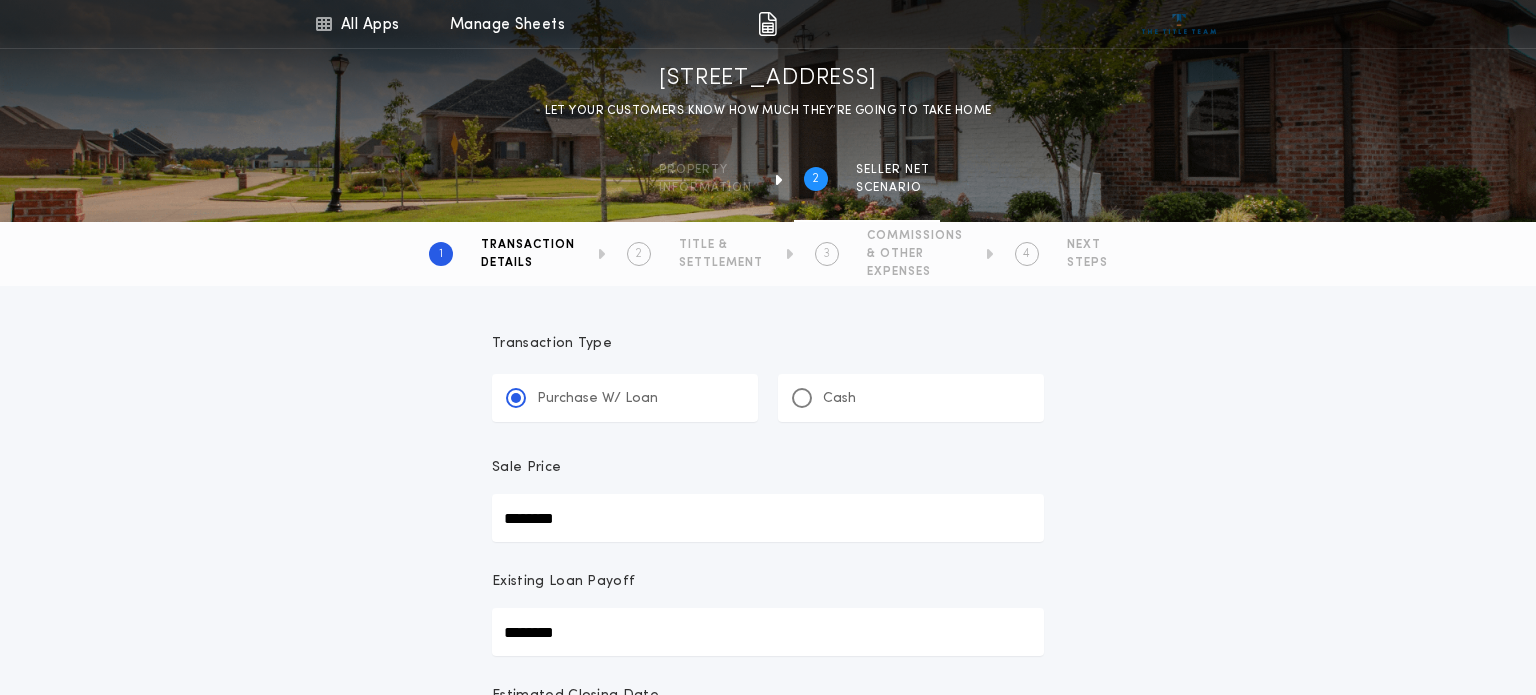 click on "********" at bounding box center [768, 518] 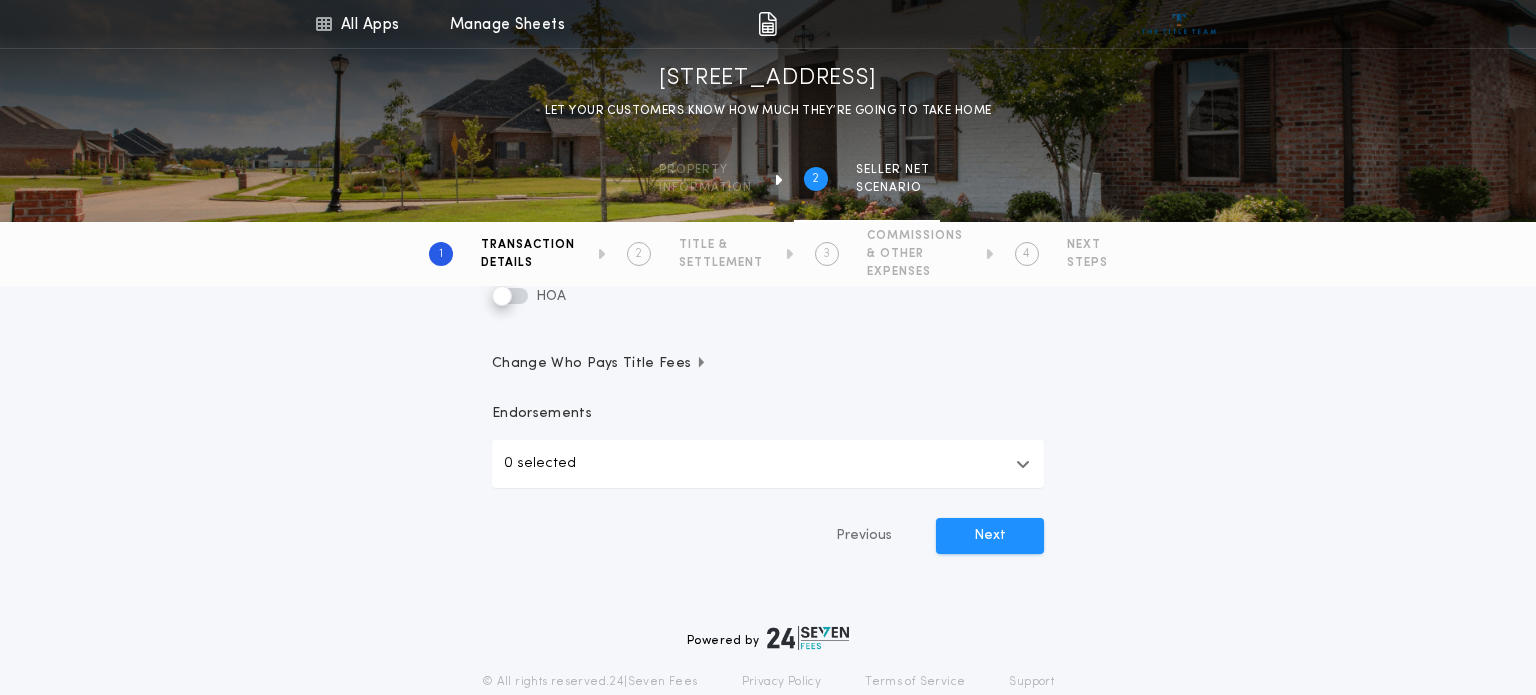 scroll, scrollTop: 660, scrollLeft: 0, axis: vertical 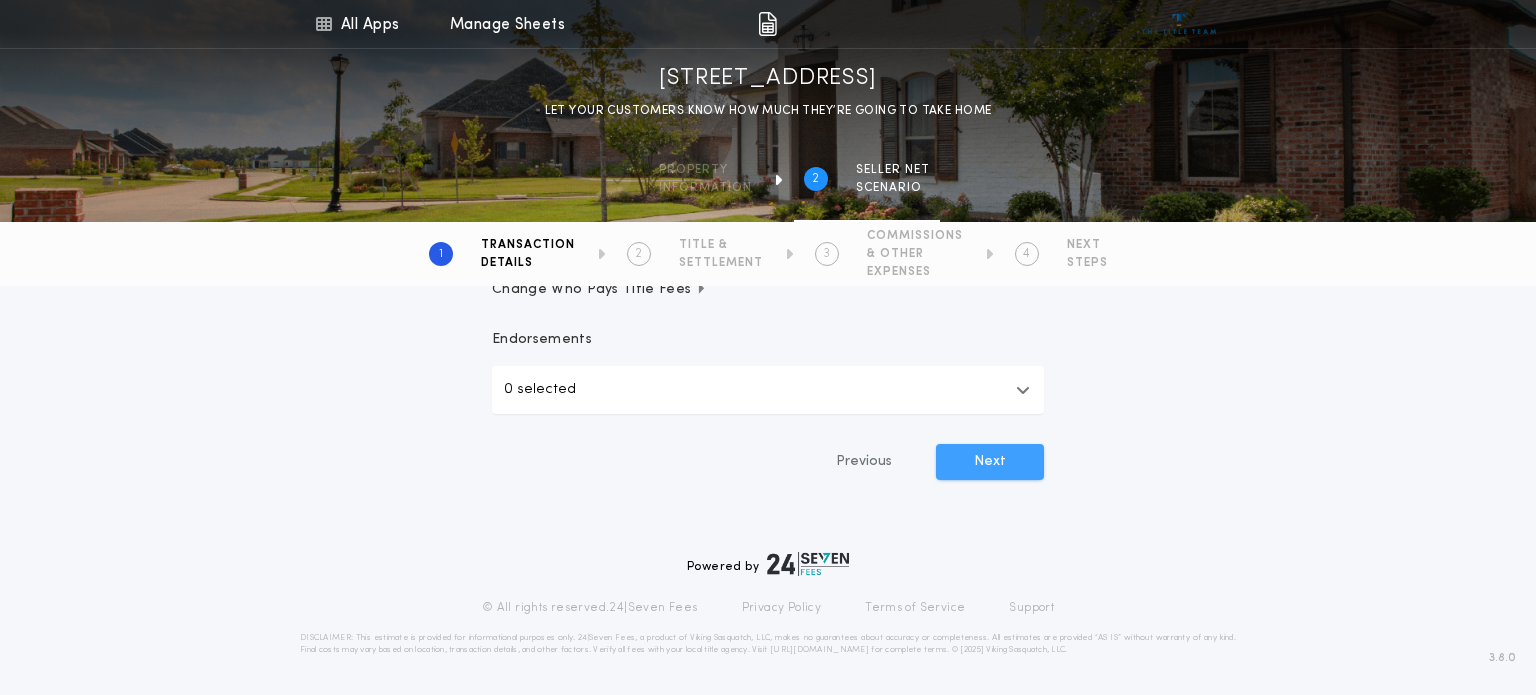 click on "Next" at bounding box center [990, 462] 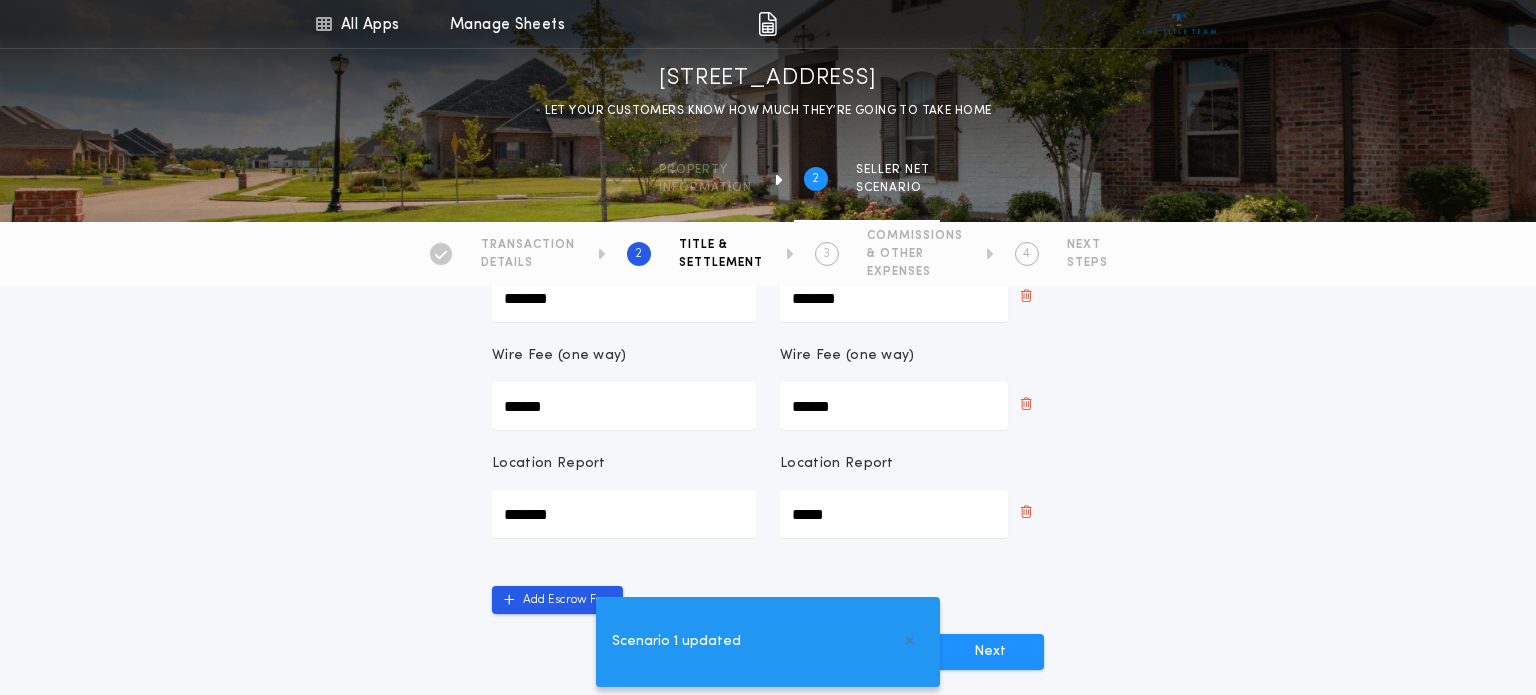 scroll, scrollTop: 1180, scrollLeft: 0, axis: vertical 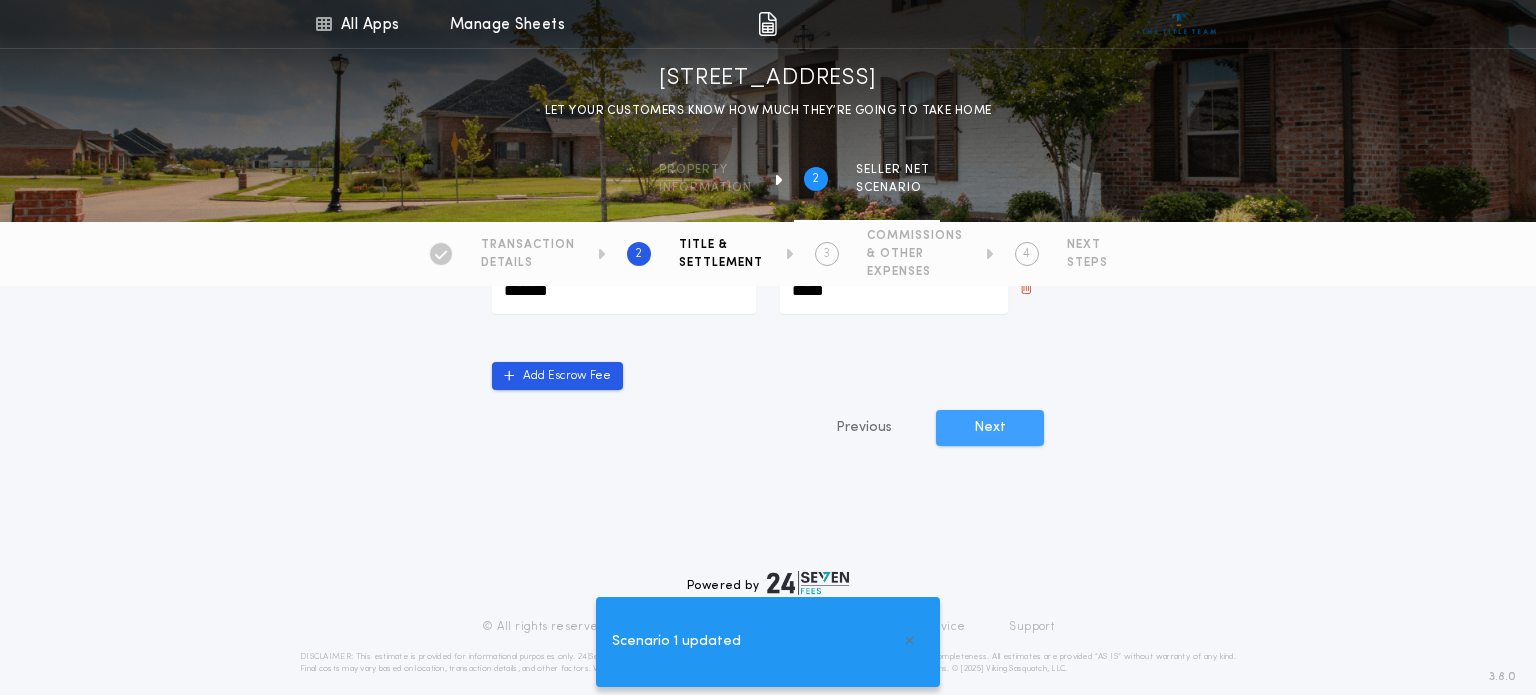 click on "Next" at bounding box center [990, 428] 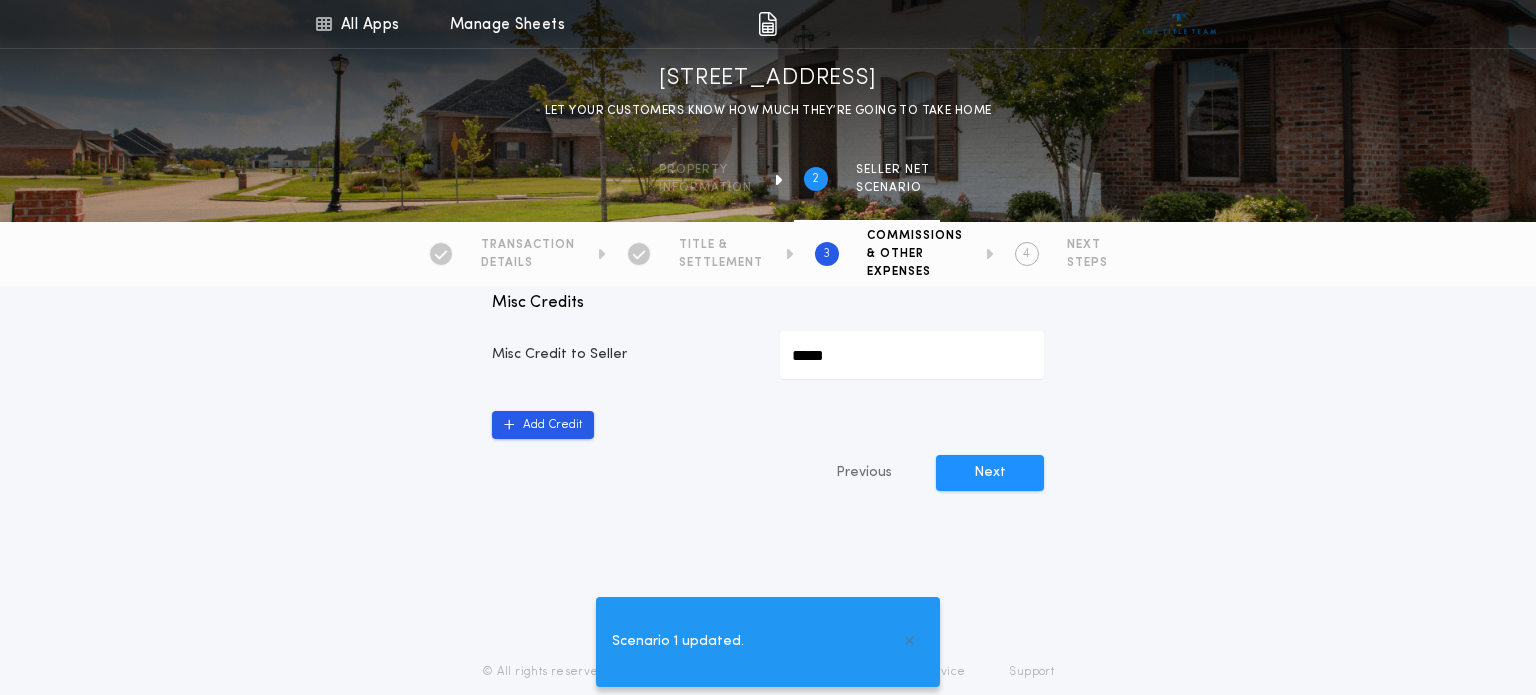 scroll, scrollTop: 1207, scrollLeft: 0, axis: vertical 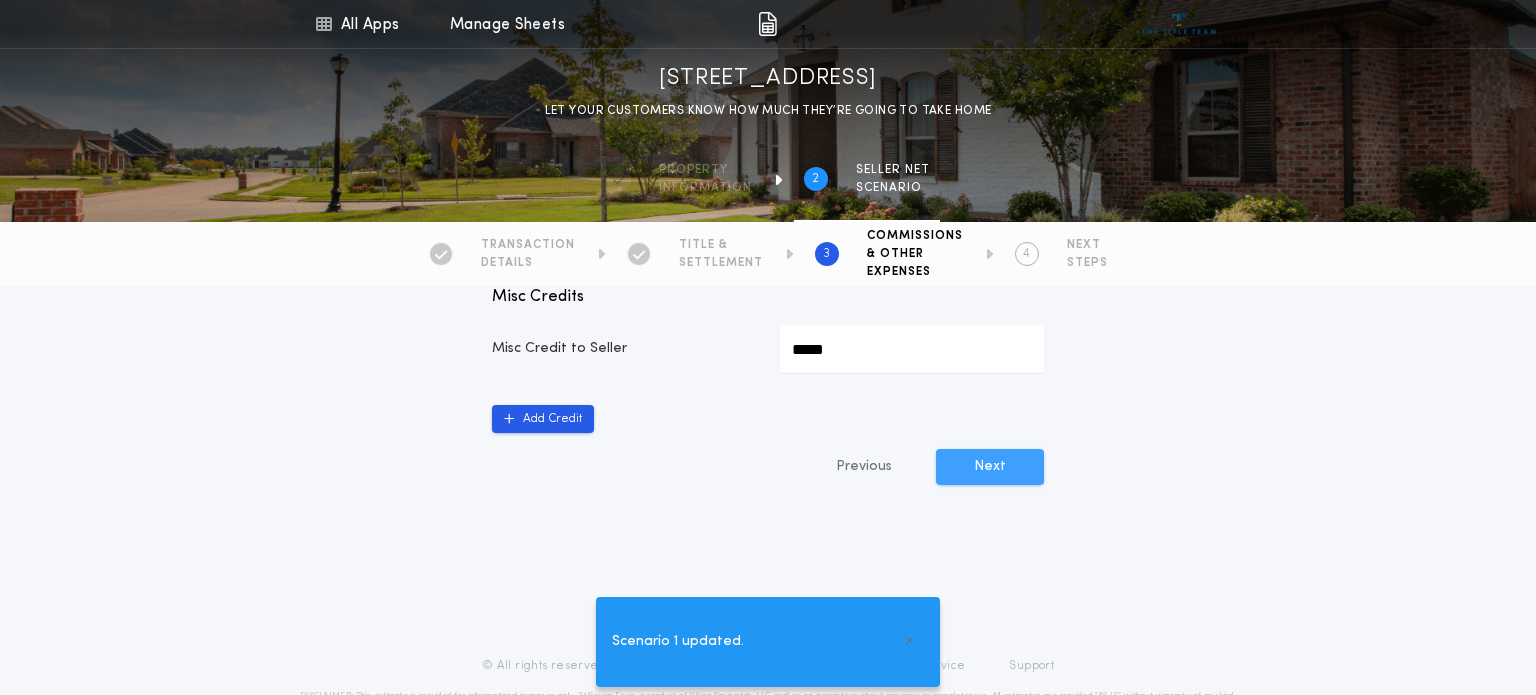 click on "Next" at bounding box center [990, 467] 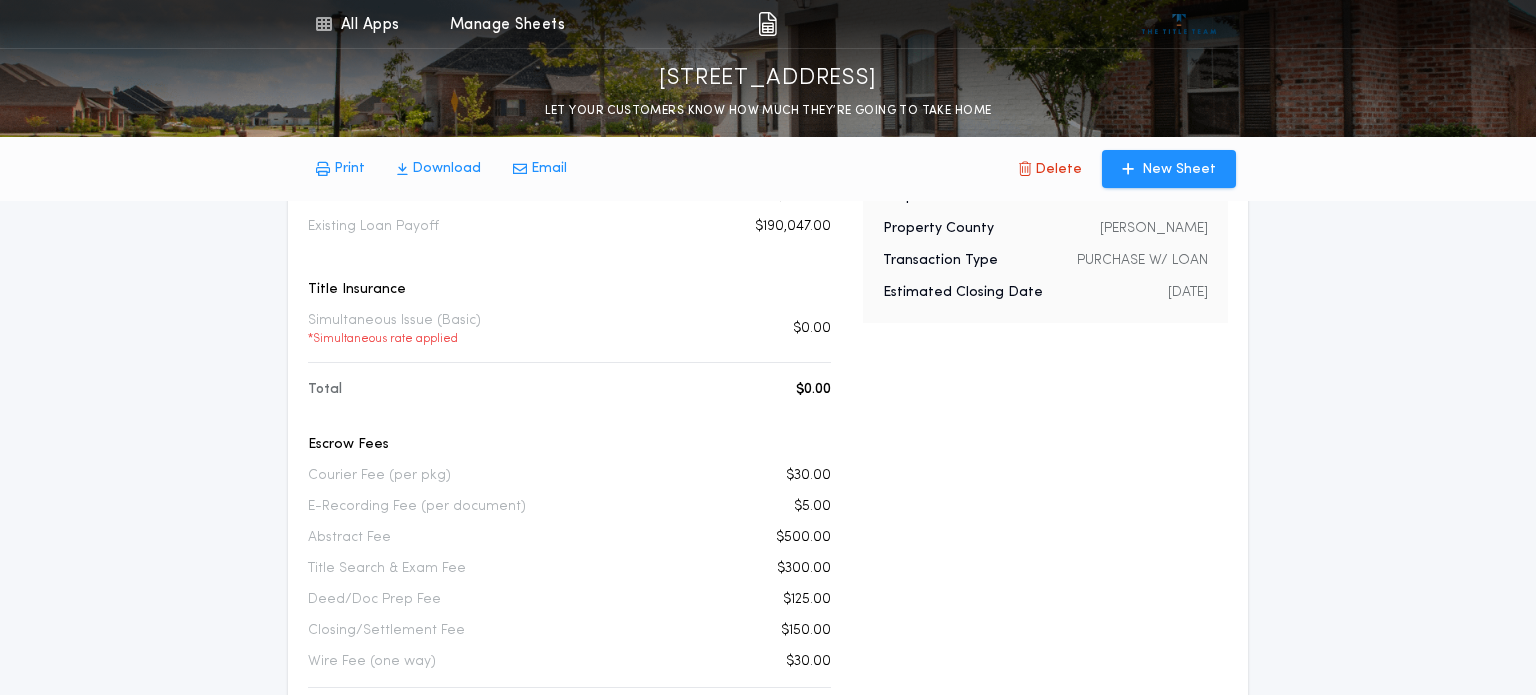 scroll, scrollTop: 0, scrollLeft: 0, axis: both 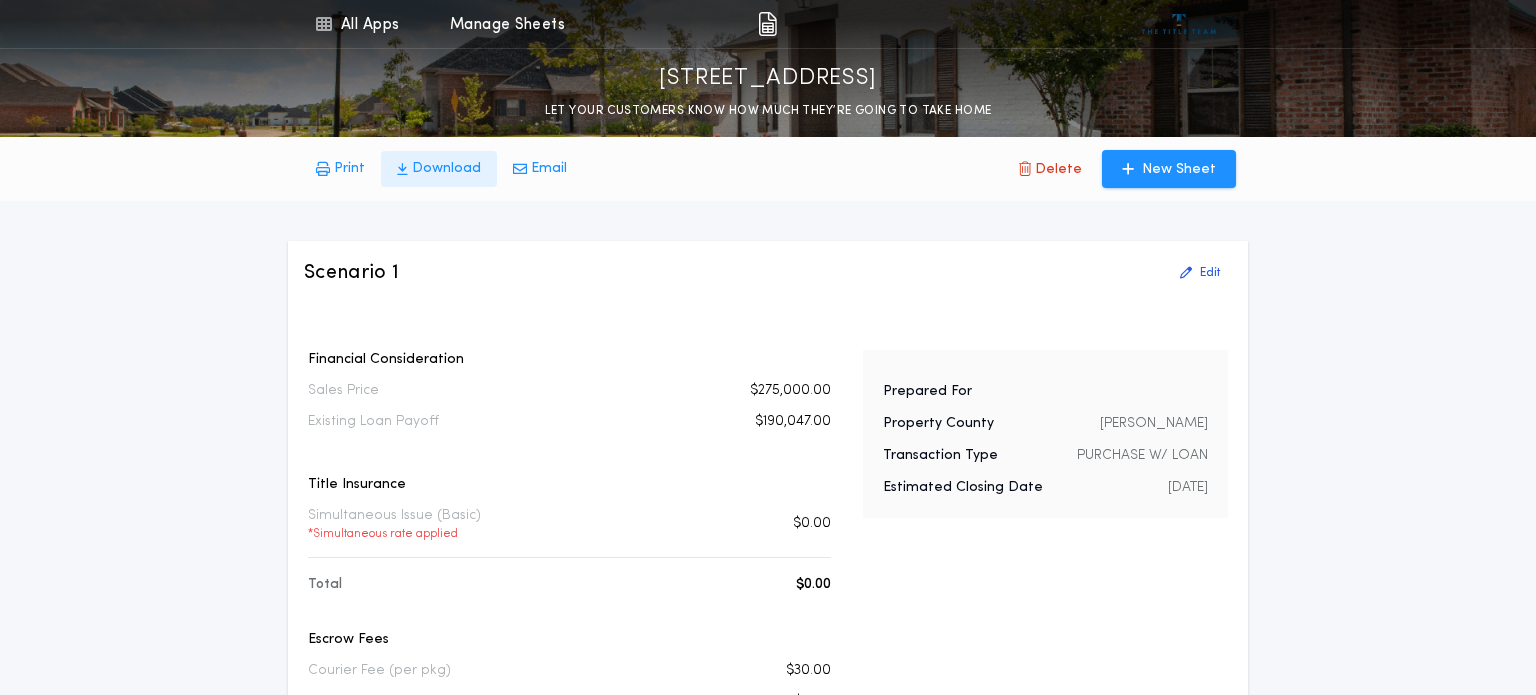 click on "Download" at bounding box center [446, 169] 